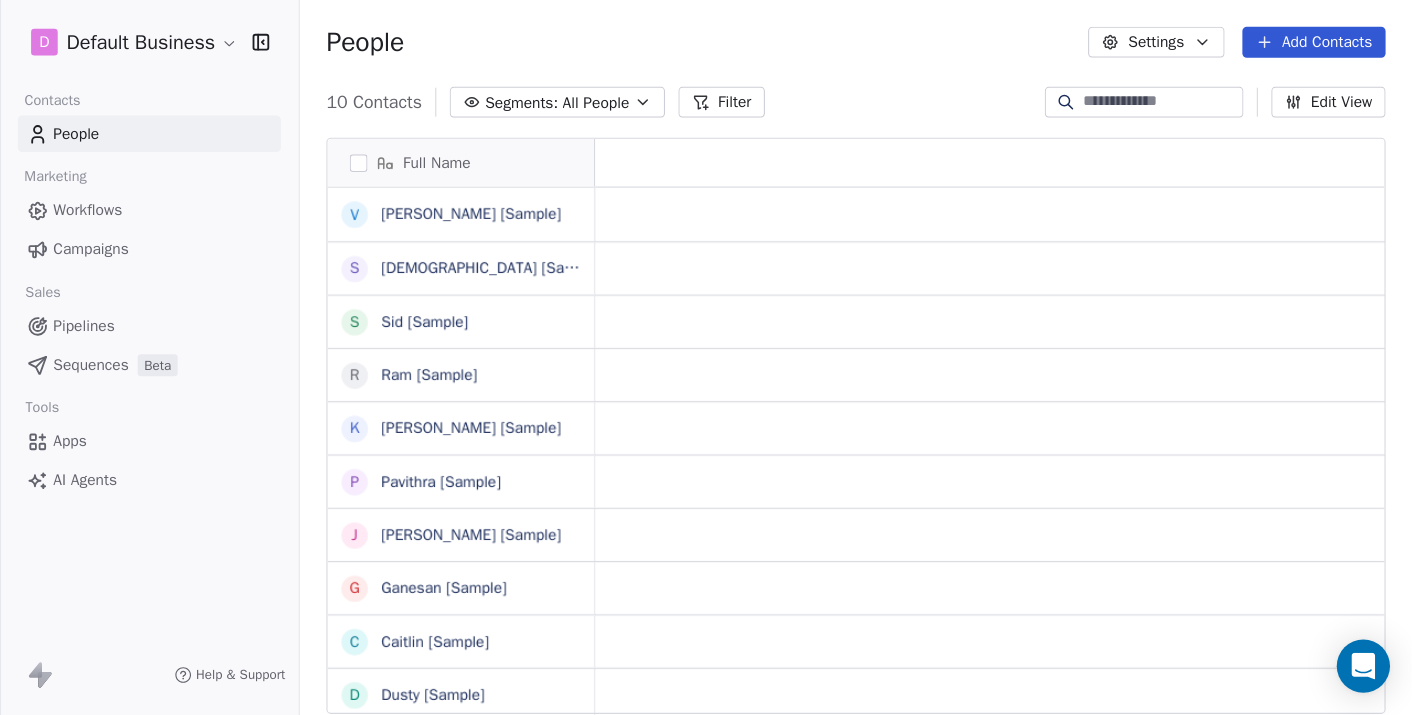 scroll, scrollTop: 0, scrollLeft: 0, axis: both 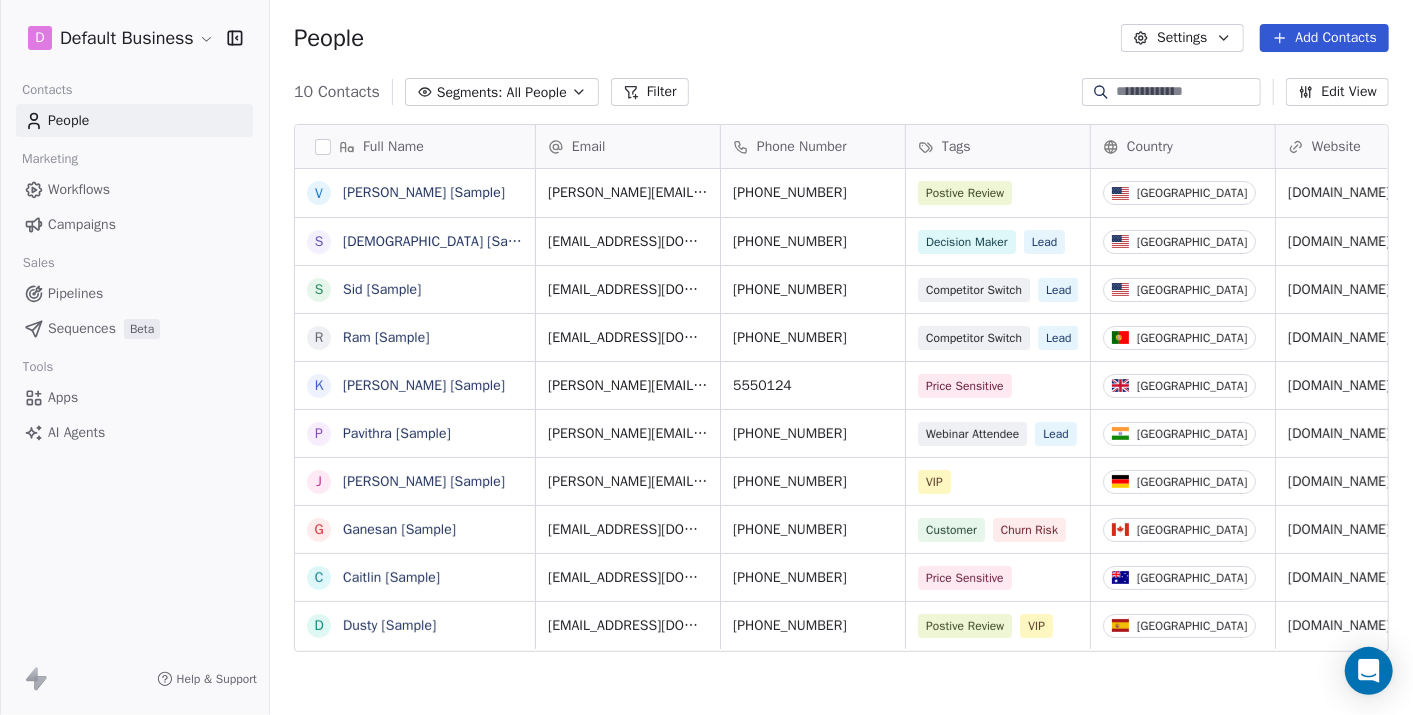 click on "Sequences" at bounding box center (82, 328) 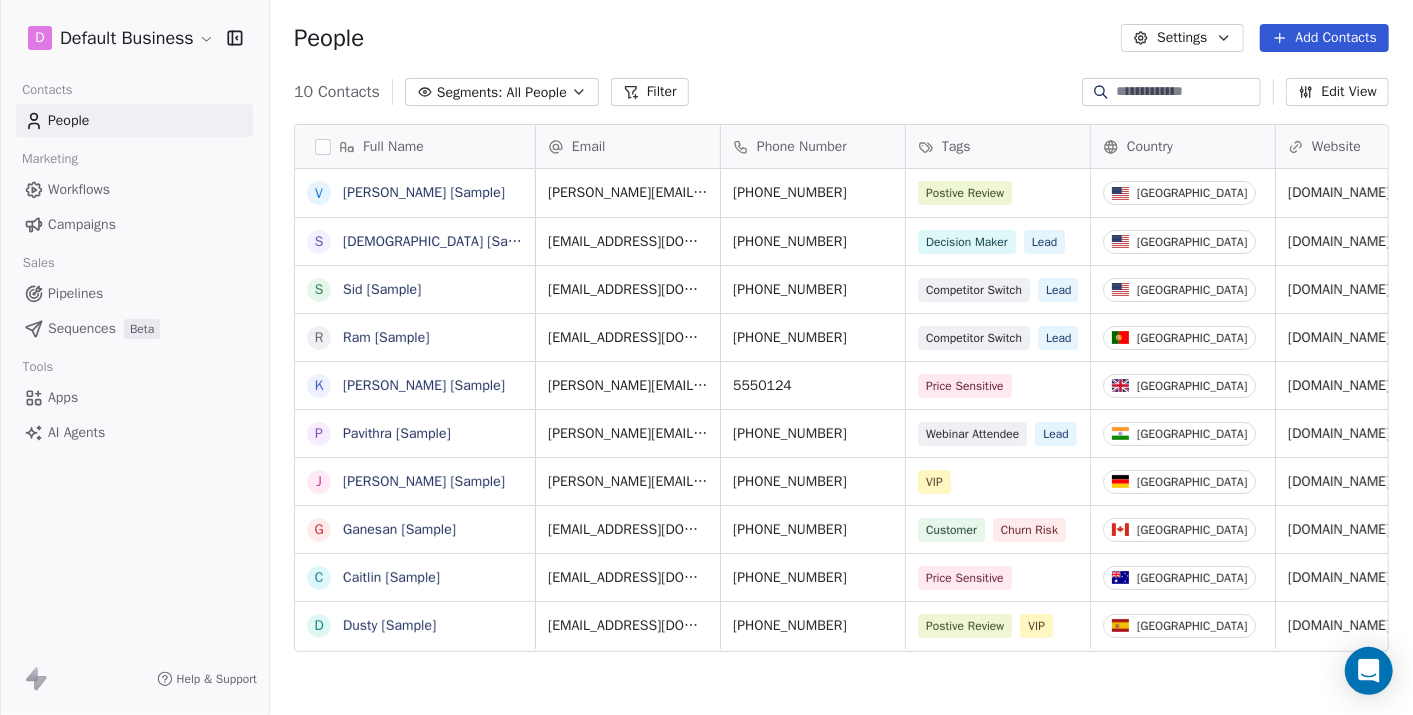 click on "Sequences Beta" at bounding box center (134, 328) 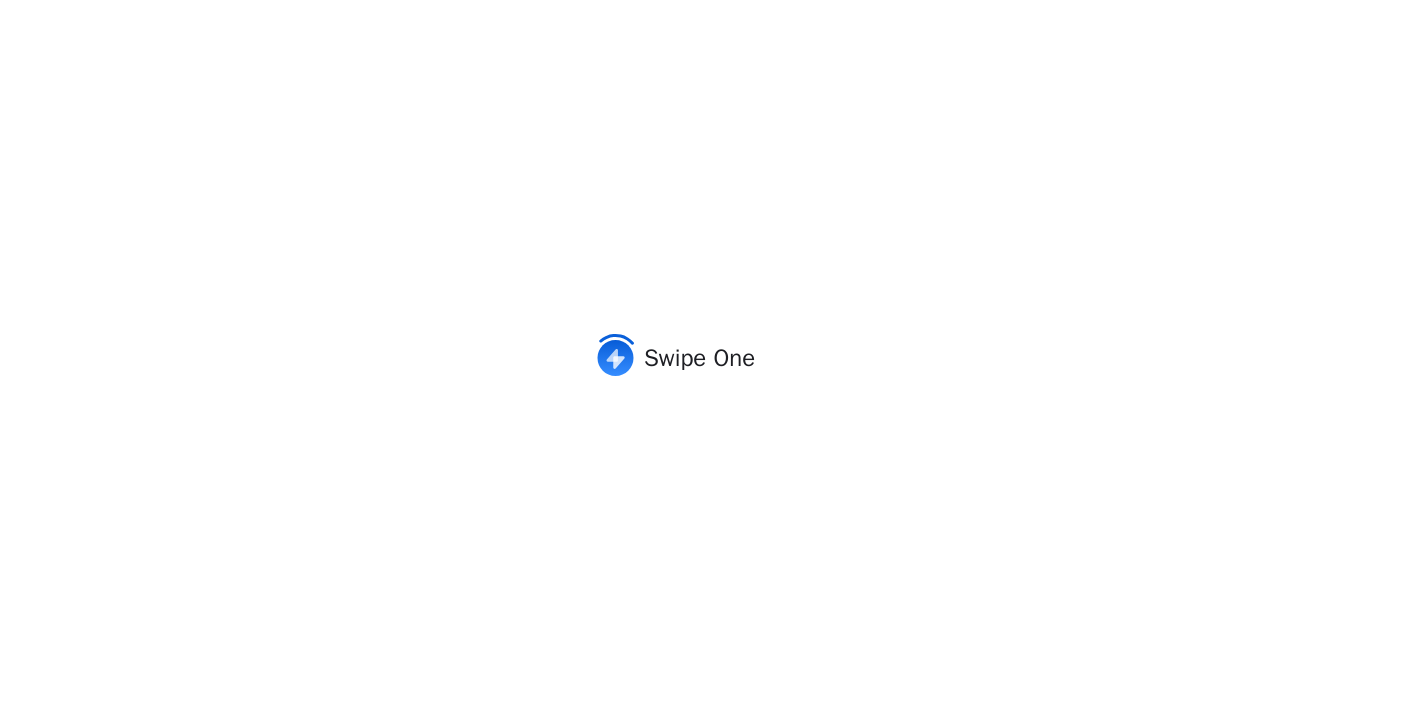 scroll, scrollTop: 0, scrollLeft: 0, axis: both 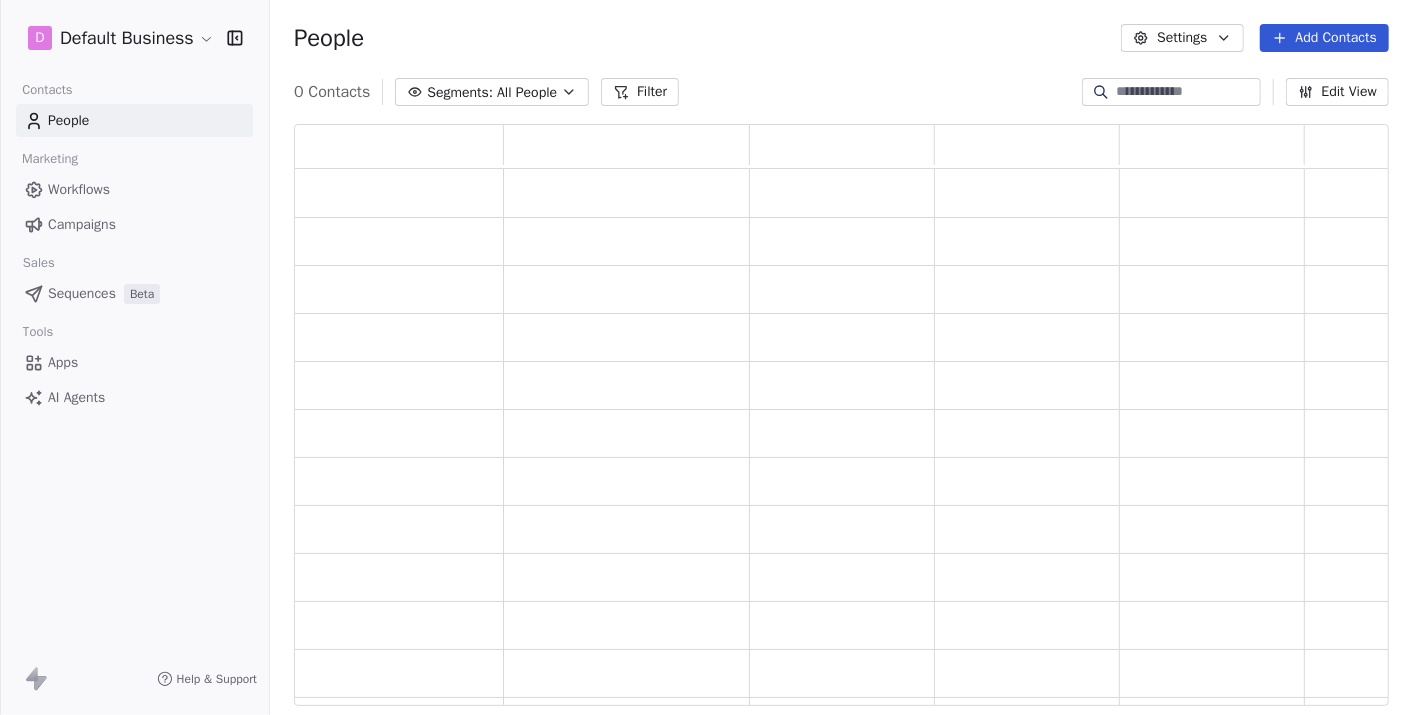 click on "Sequences" at bounding box center [82, 293] 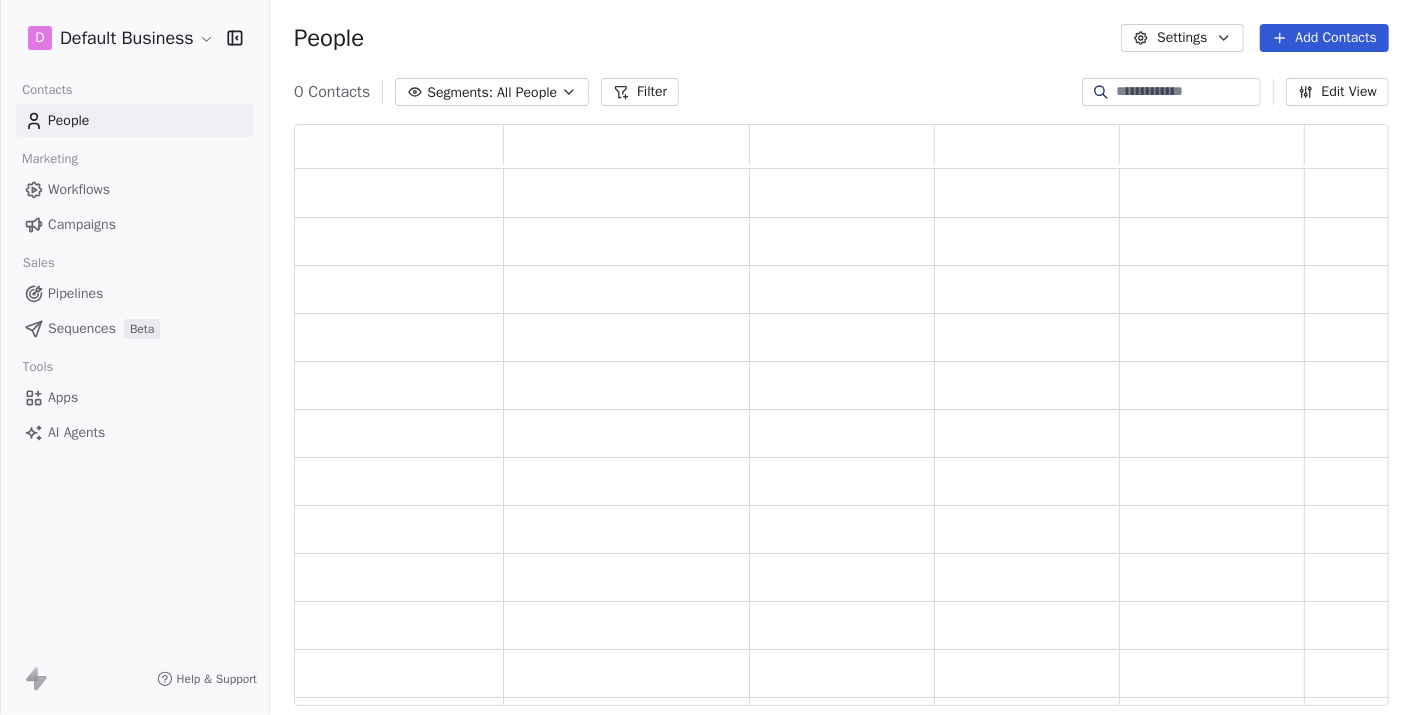click on "Pipelines" at bounding box center (75, 293) 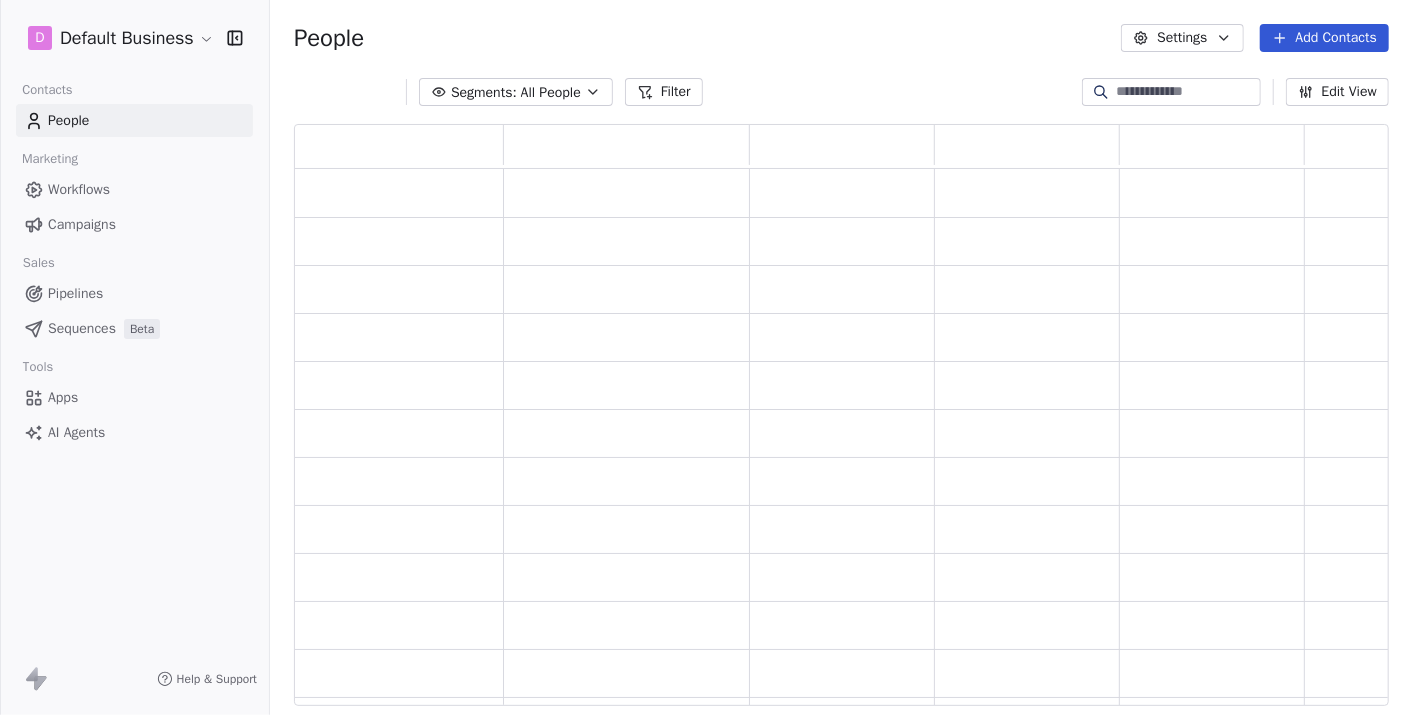 click on "Pipelines" at bounding box center (134, 293) 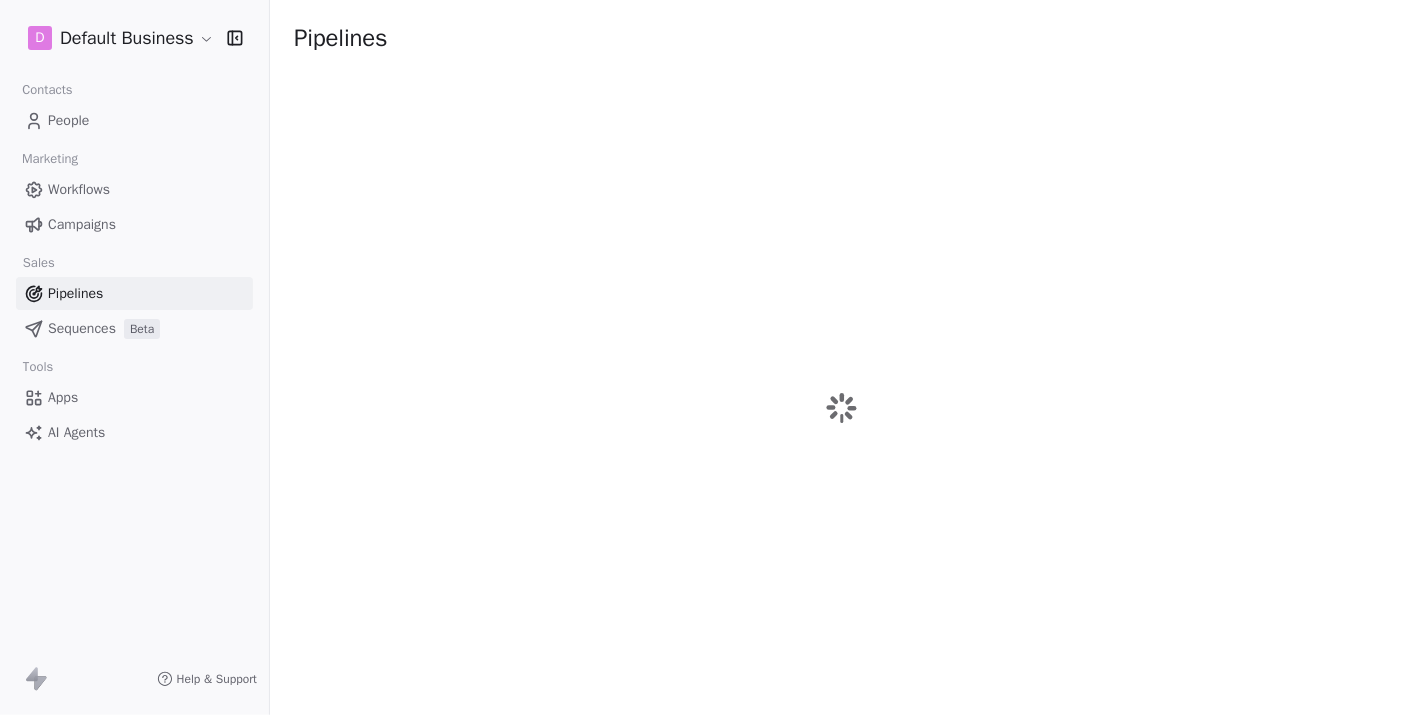 click on "Sequences" at bounding box center [82, 328] 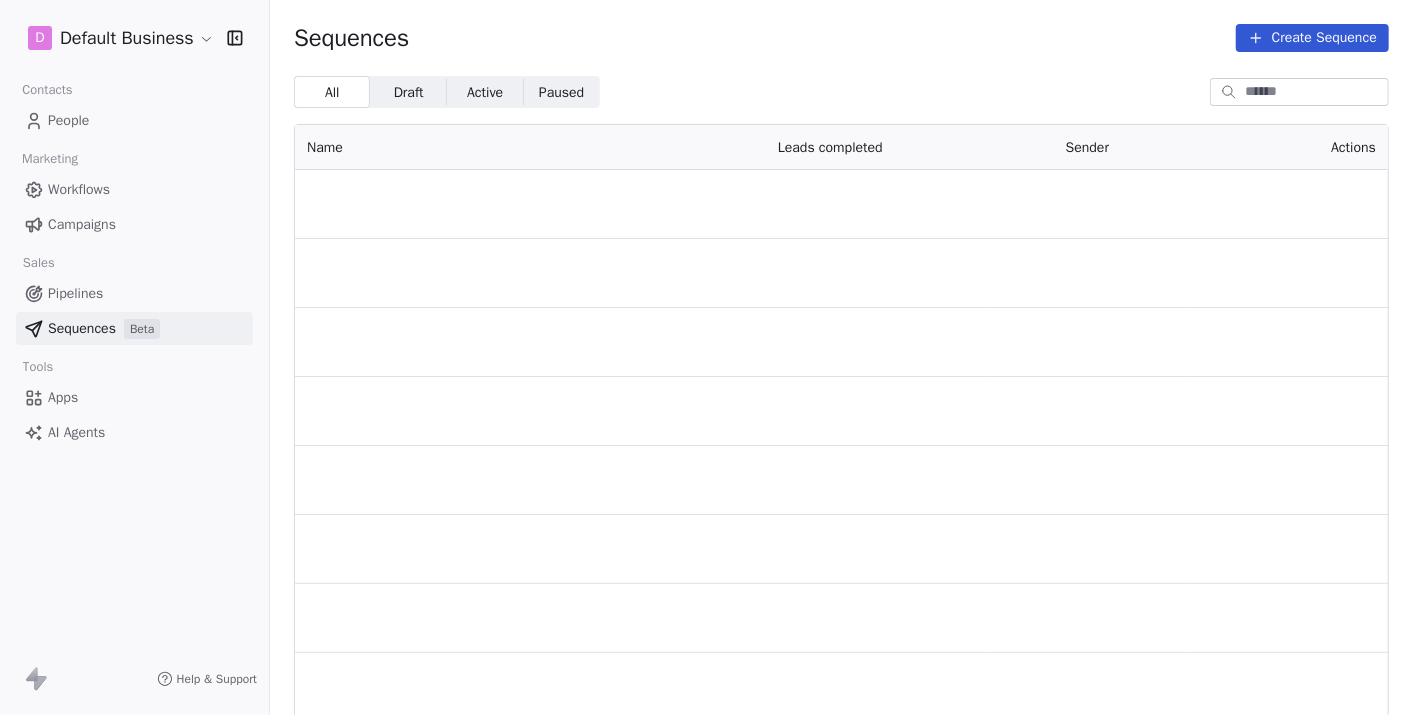 click on "Sequences" at bounding box center (82, 328) 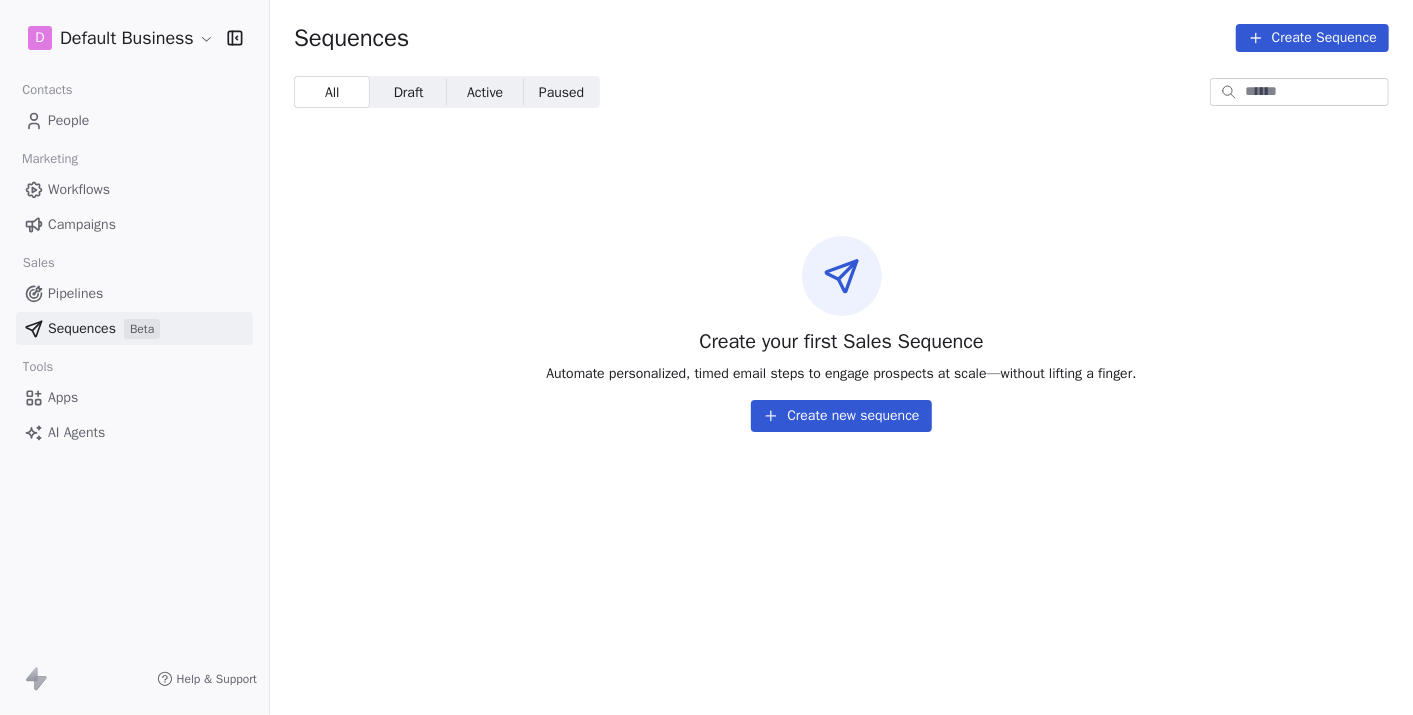 click on "Create your first Sales Sequence Automate personalized, timed email steps to engage prospects at scale—without lifting a finger. Create new sequence" at bounding box center (841, 334) 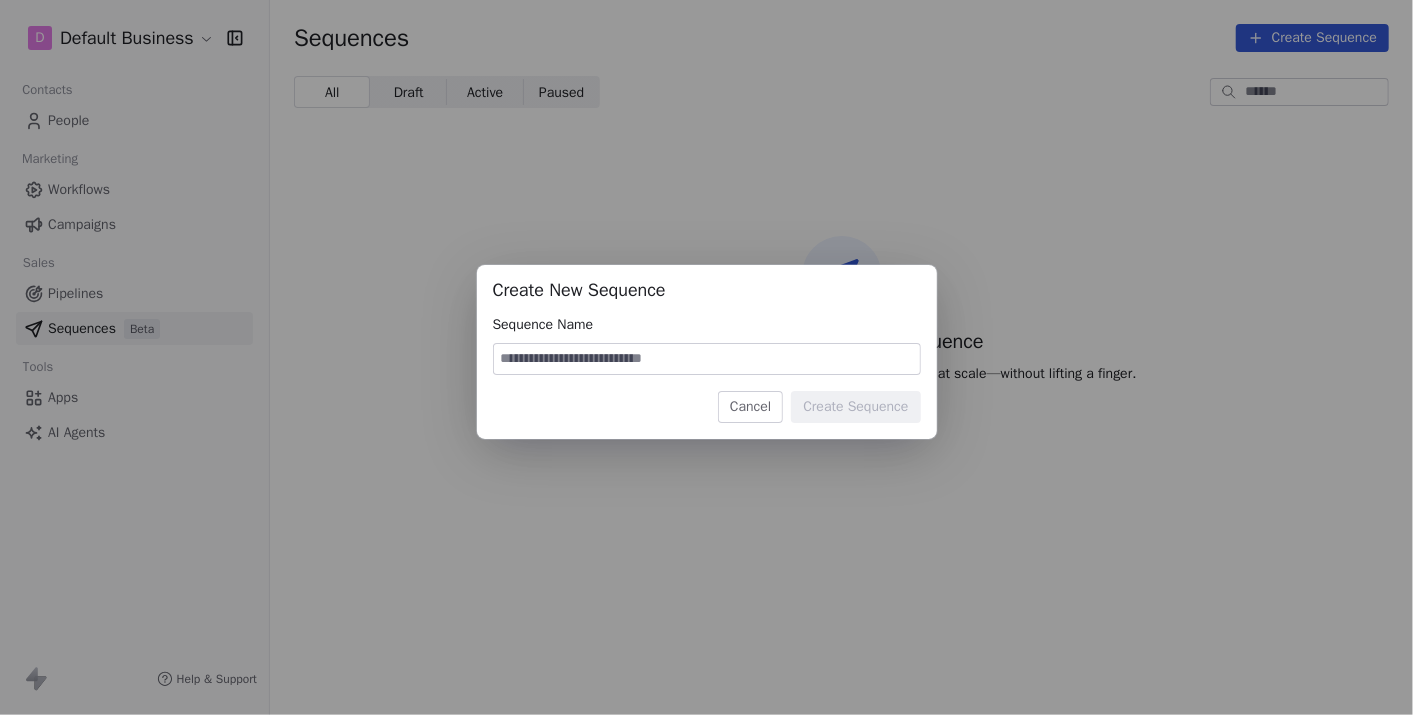 click at bounding box center (707, 359) 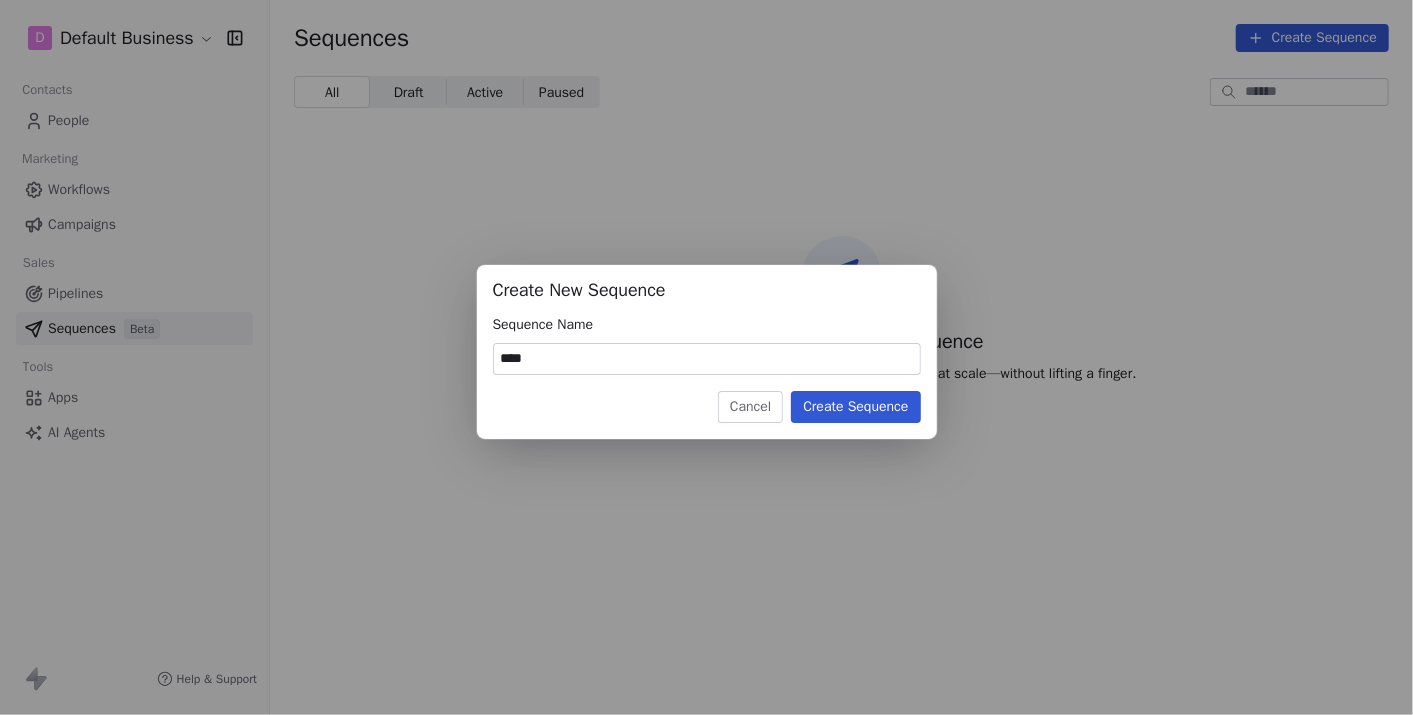type on "****" 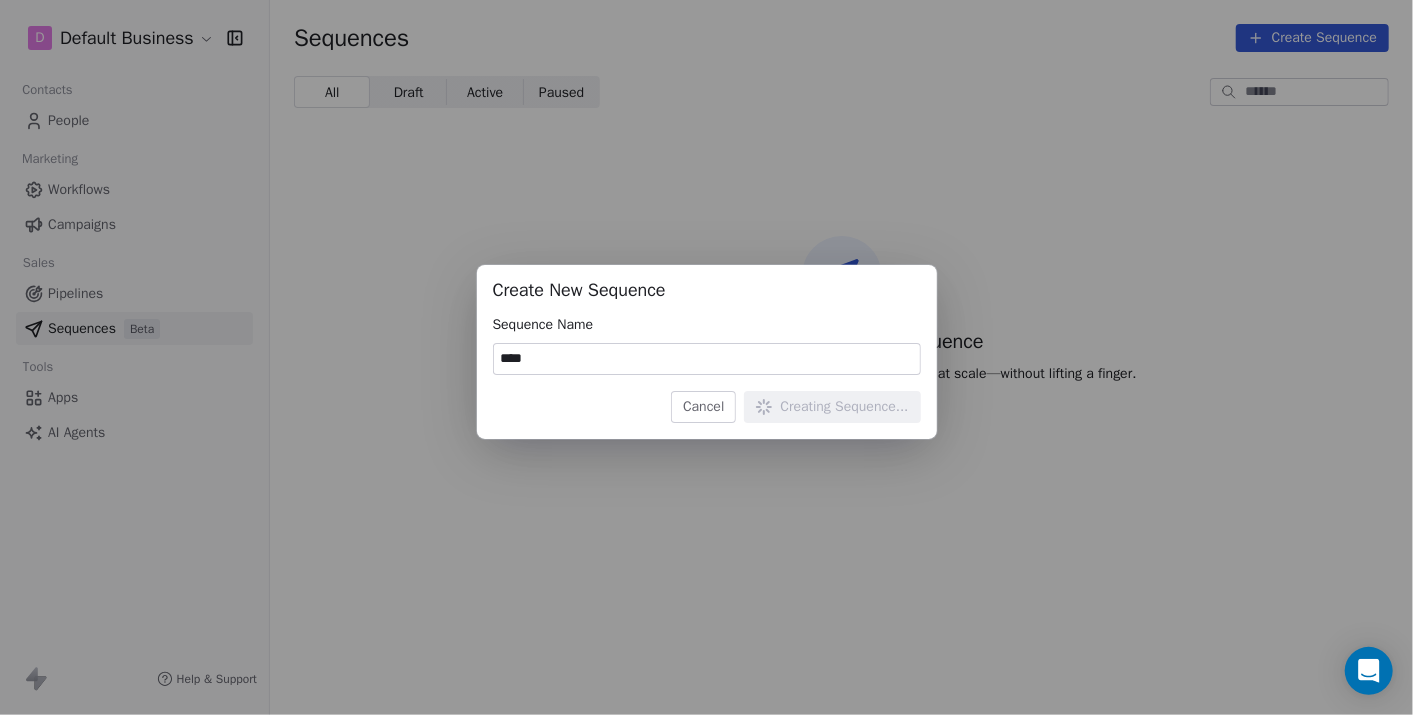 type 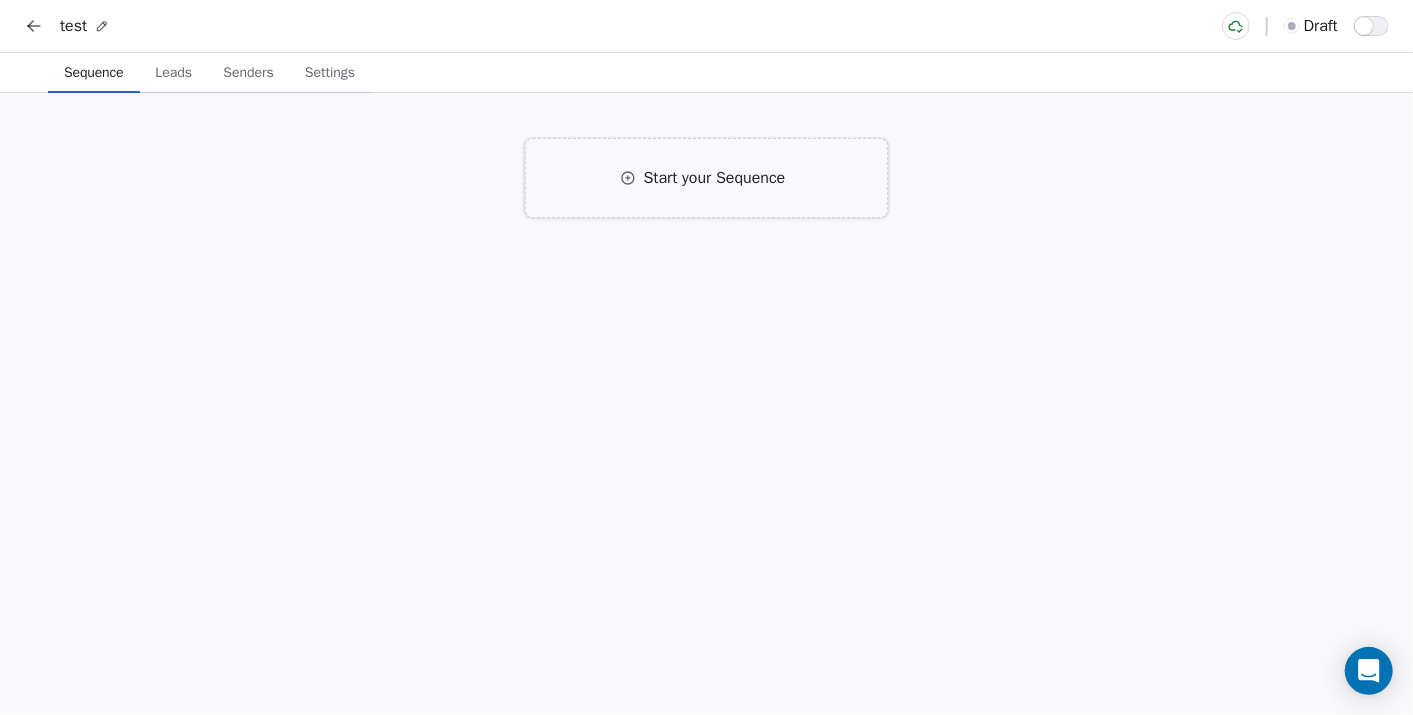 click on "Start your Sequence" at bounding box center [706, 178] 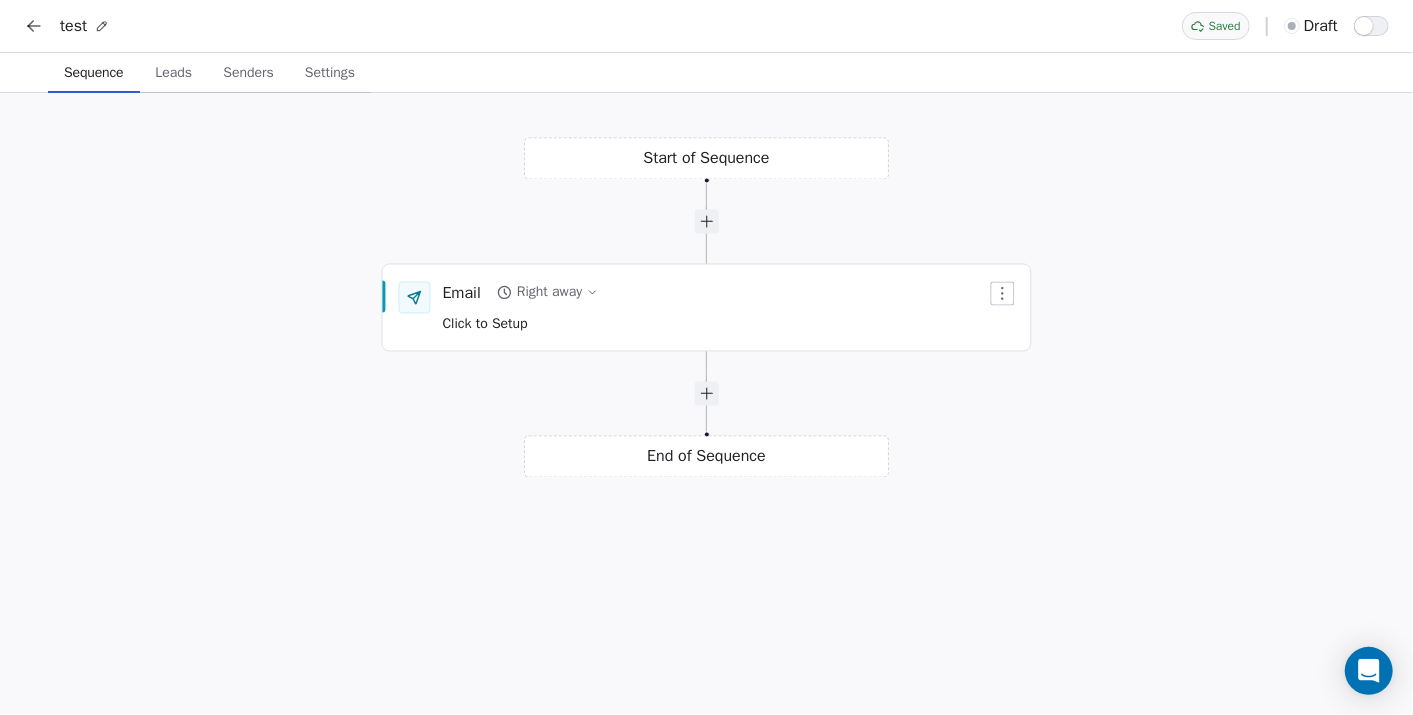 drag, startPoint x: 708, startPoint y: 467, endPoint x: 734, endPoint y: 373, distance: 97.52948 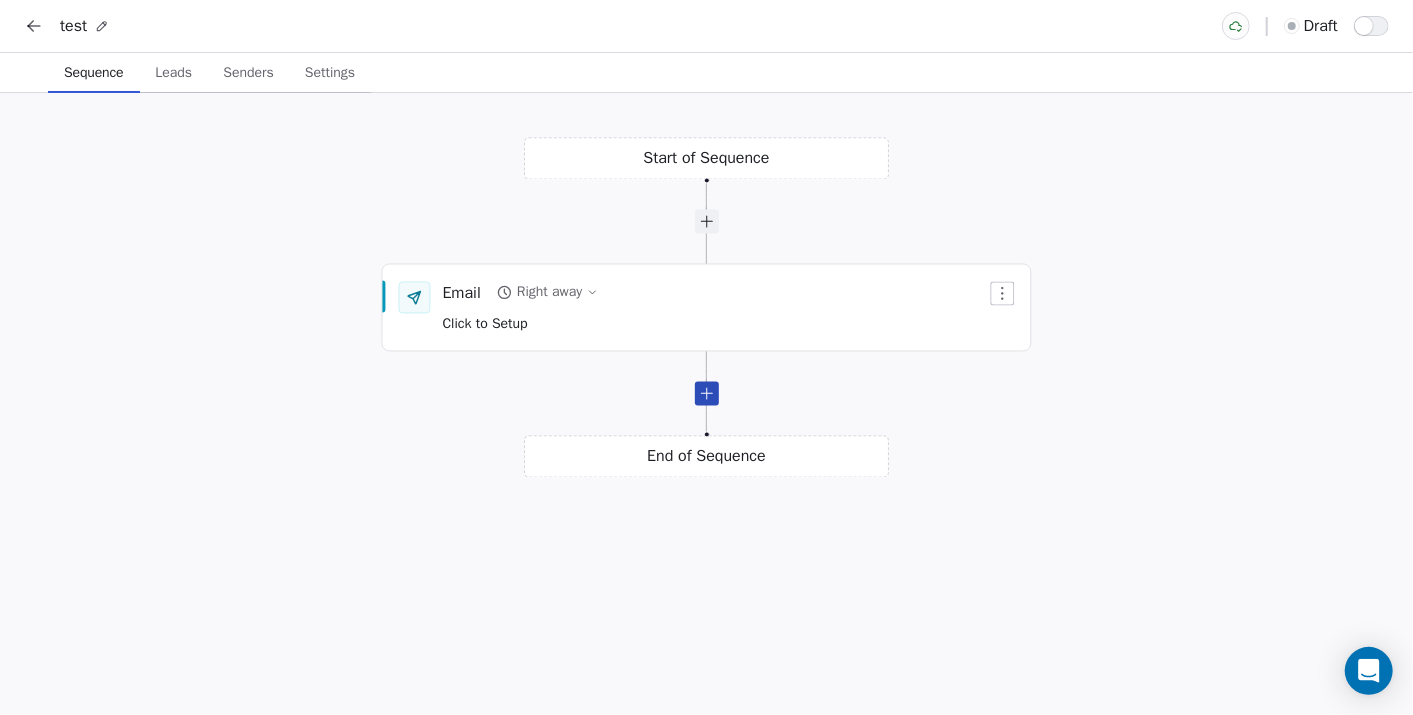 click at bounding box center (707, 394) 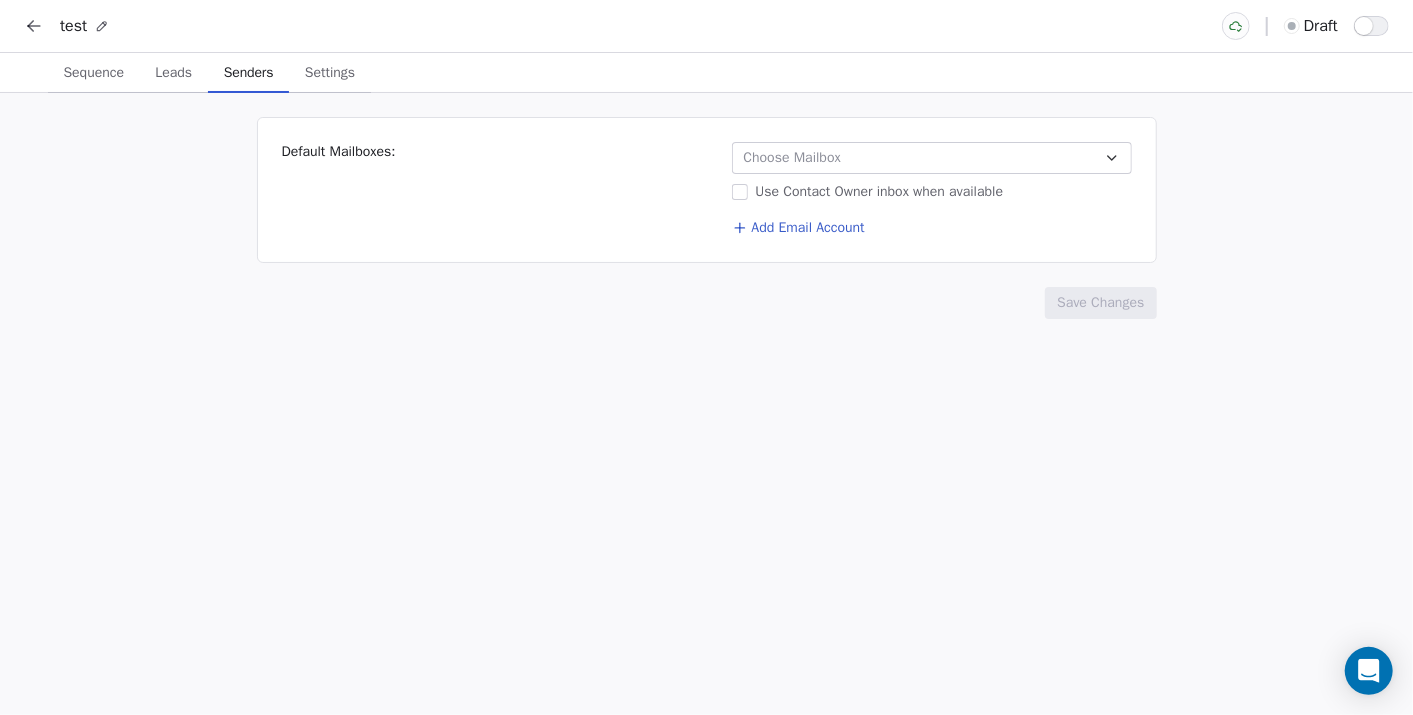 click on "Senders Senders" at bounding box center (249, 73) 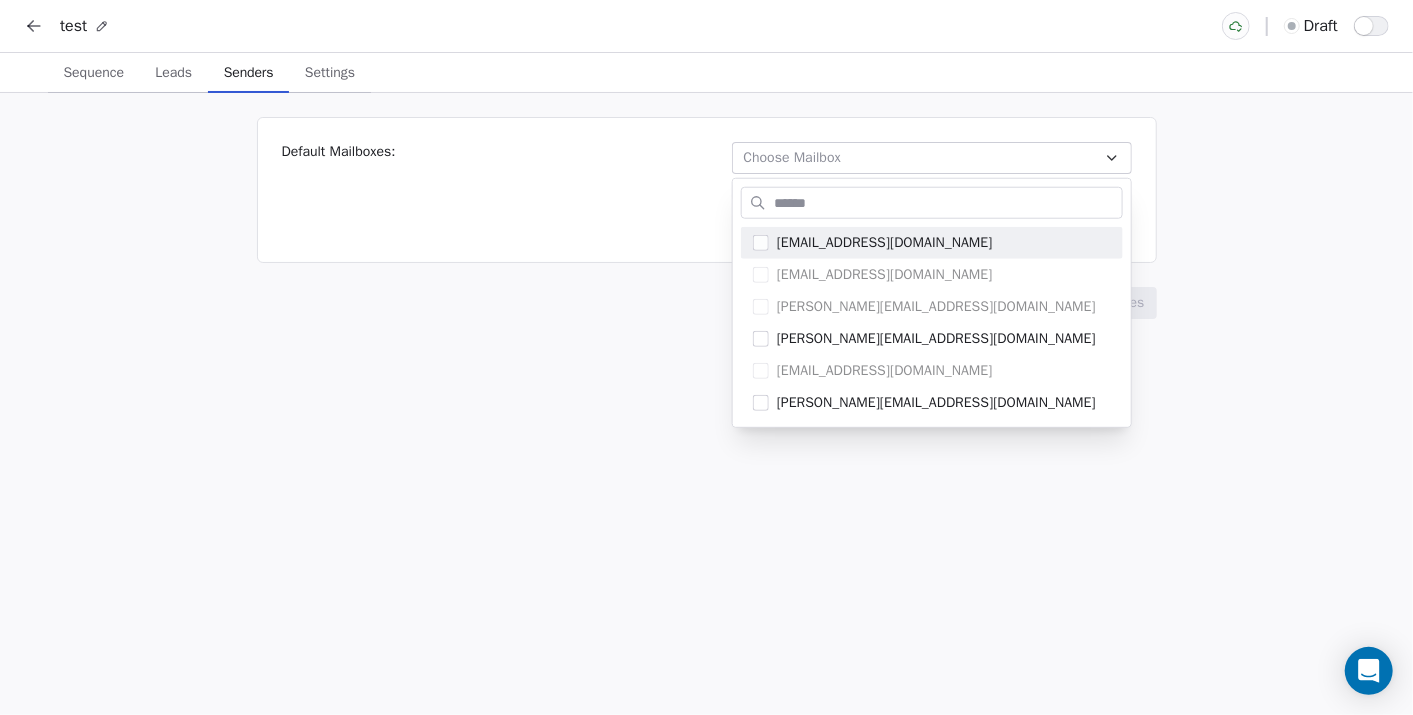 click on "test draft Sequence Sequence Leads Leads Senders Senders Settings Settings Default Mailboxes: Choose Mailbox Use Contact Owner inbox when available Add Email Account Save Changes
ray@qlychee.com fleur@longancraft.org cynthia@longancraft.org cynthia@longancraft.com ray@longancraft.org cynthia@longancraft.com" at bounding box center (706, 357) 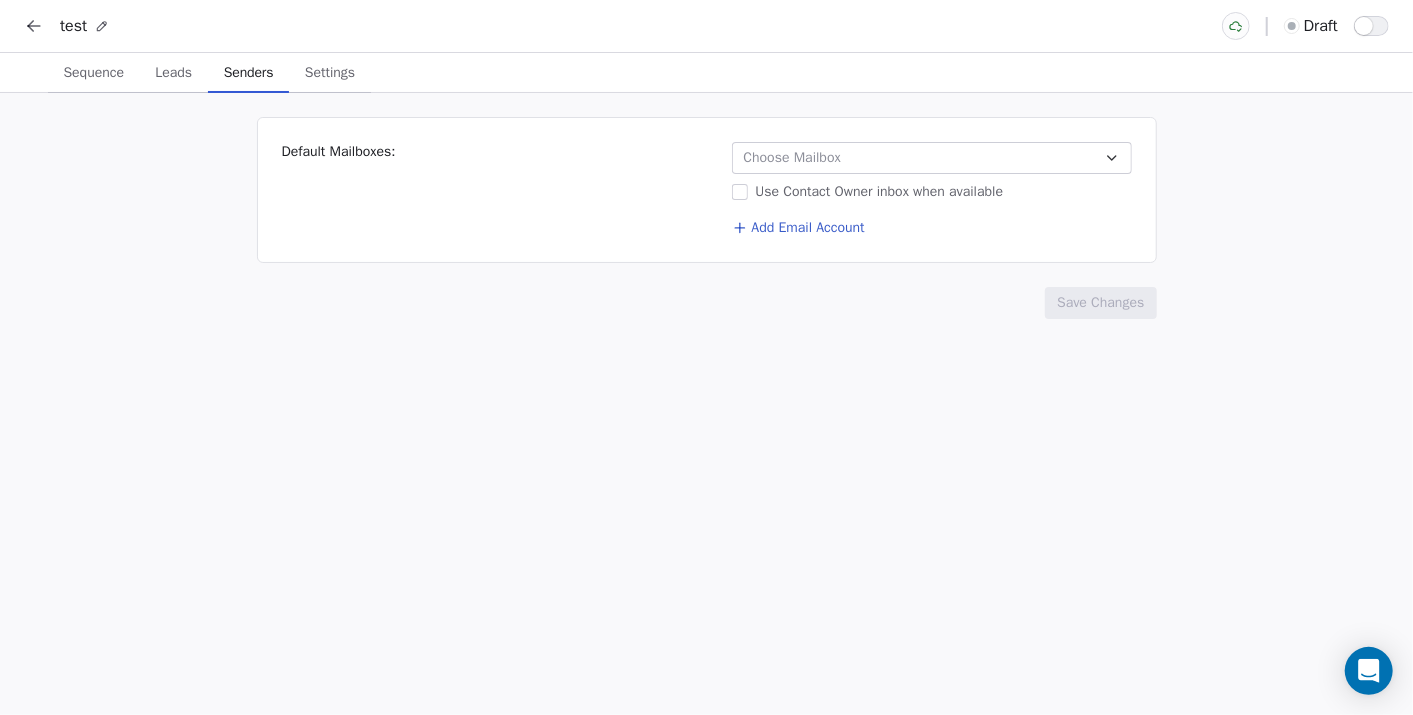 click on "Add Email Account" at bounding box center (798, 228) 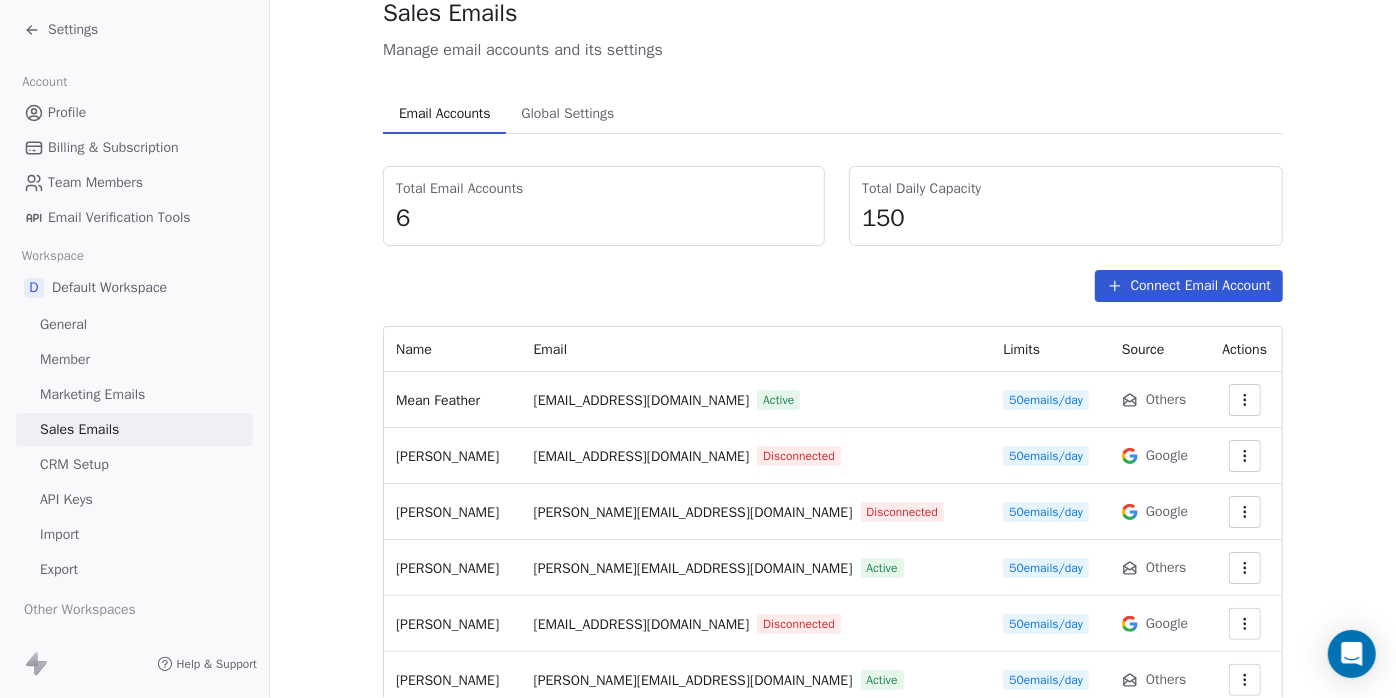 scroll, scrollTop: 124, scrollLeft: 0, axis: vertical 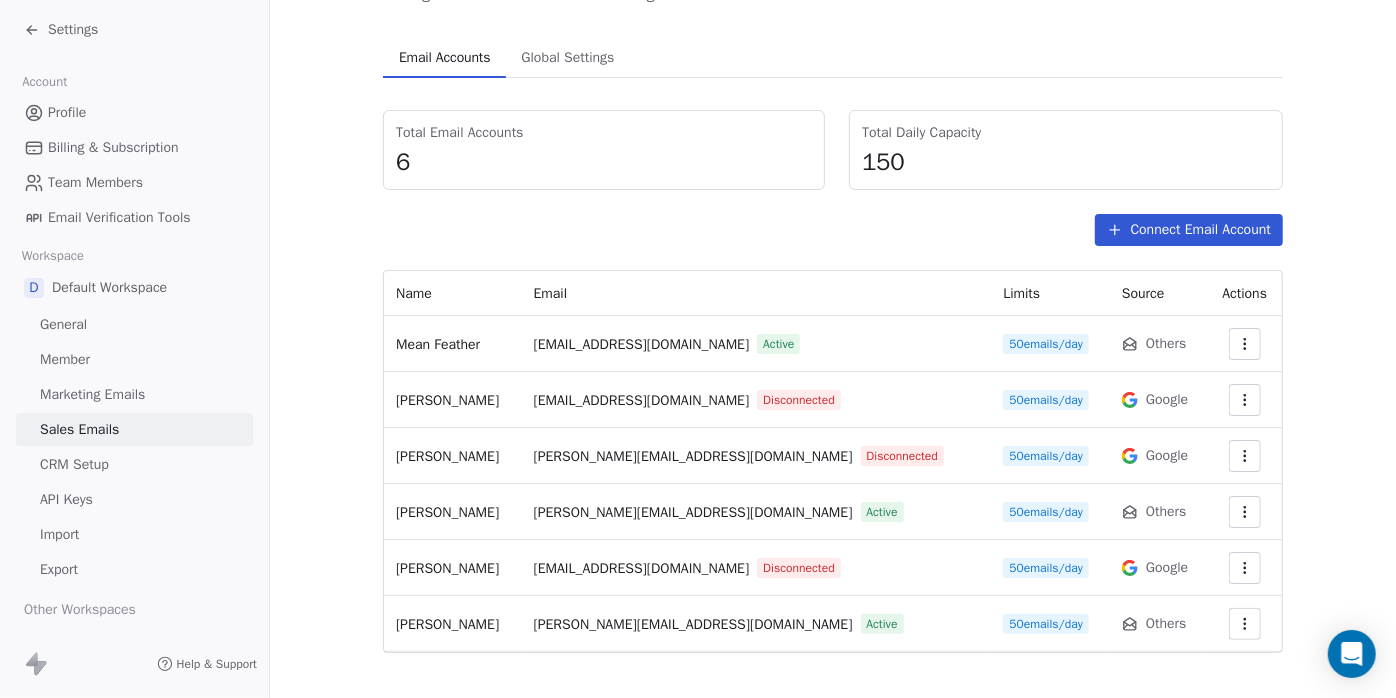 click on "Connect Email Account" at bounding box center [1189, 230] 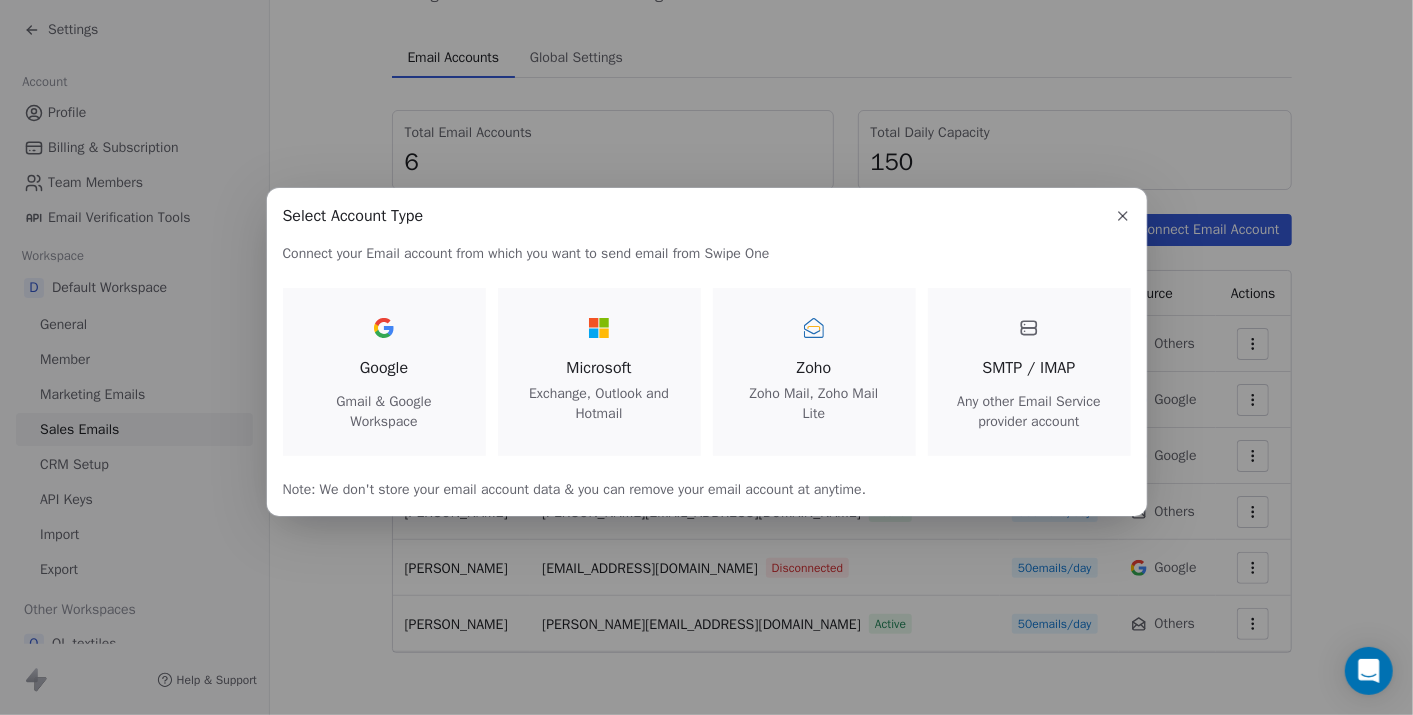 click 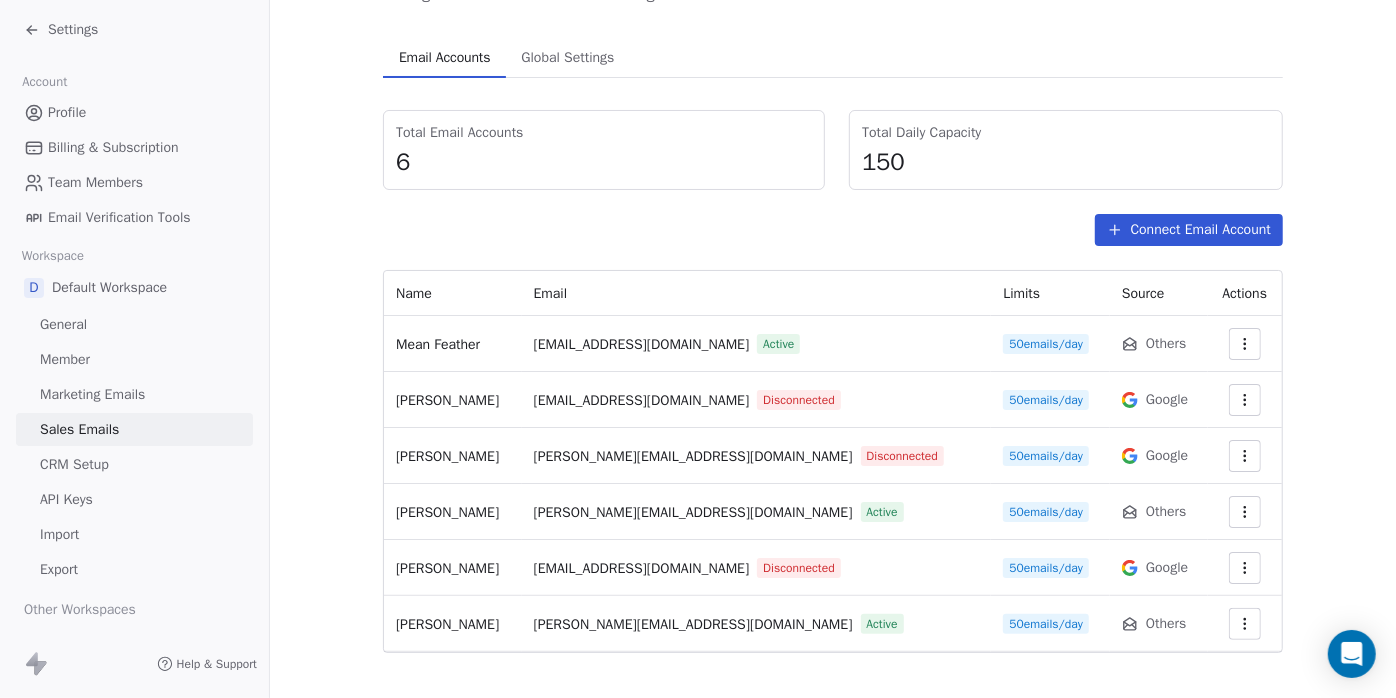 scroll, scrollTop: 0, scrollLeft: 0, axis: both 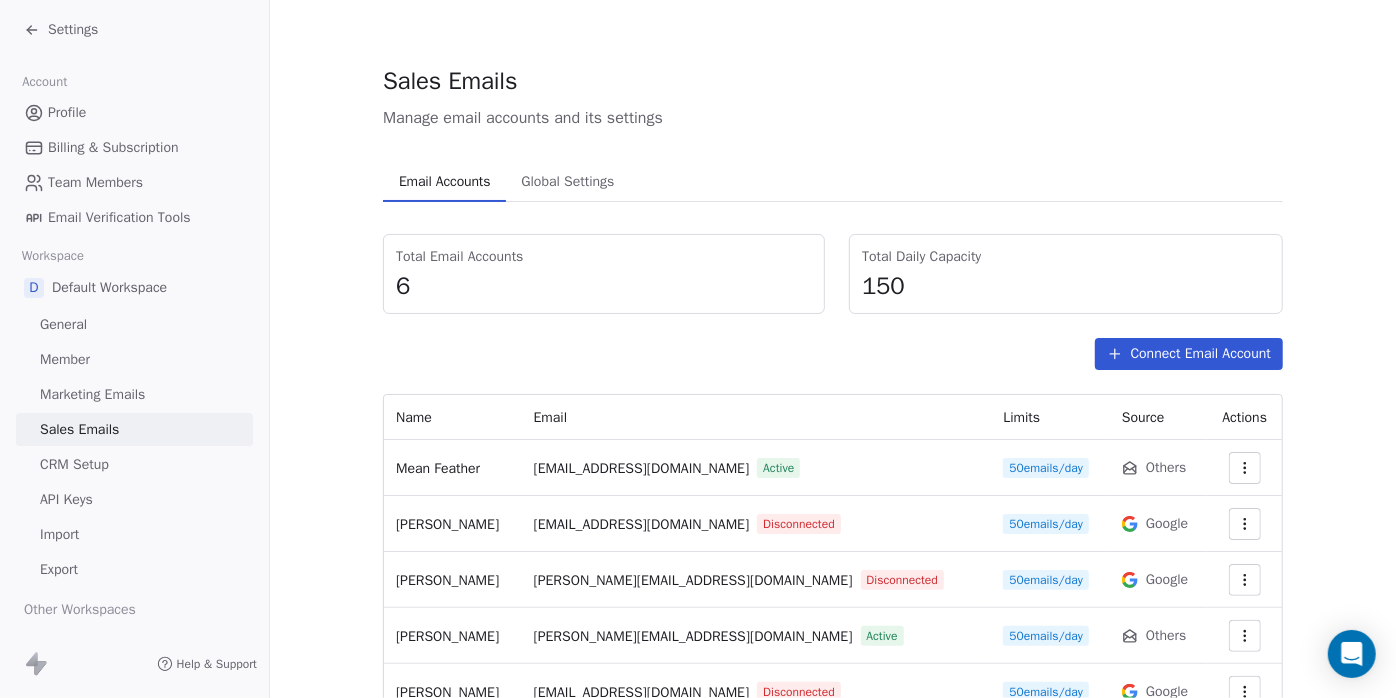 click on "Sales Emails Manage email accounts and its settings Email Accounts Email Accounts Global Settings Global Settings Total Email Accounts 6 Total Daily Capacity 150 Connect Email Account Name Email Limits Source Actions Mean Feather ray@qlychee.com Active 50  emails/day Others Fleur Zhang fleur@longancraft.org Disconnected 50  emails/day Google Cynthia Gao cynthia@longancraft.org Disconnected 50  emails/day Google Cynthia Gao cynthia@longancraft.com Active 50  emails/day Others Ray LC ray@longancraft.org Disconnected 50  emails/day Google Cynthia Gao cynthia@longancraft.com Active 50  emails/day Others" at bounding box center (833, 420) 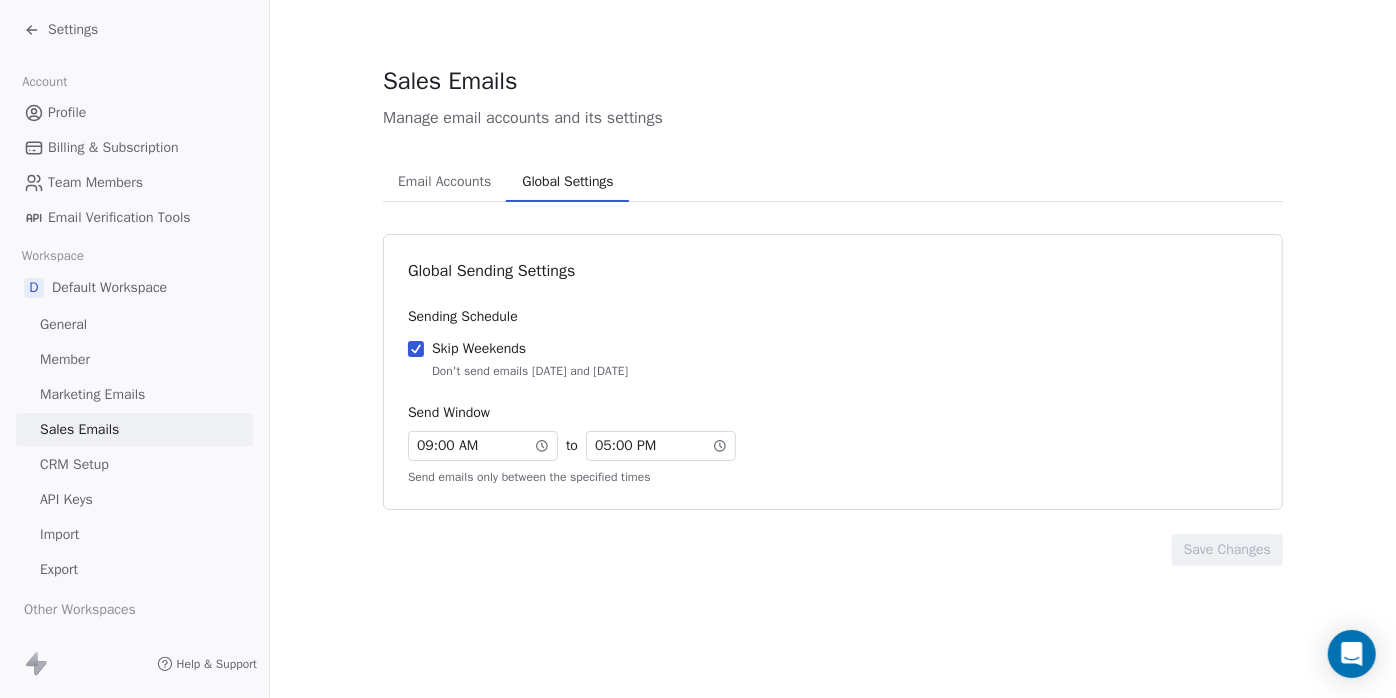 click on "Email Accounts" at bounding box center (444, 182) 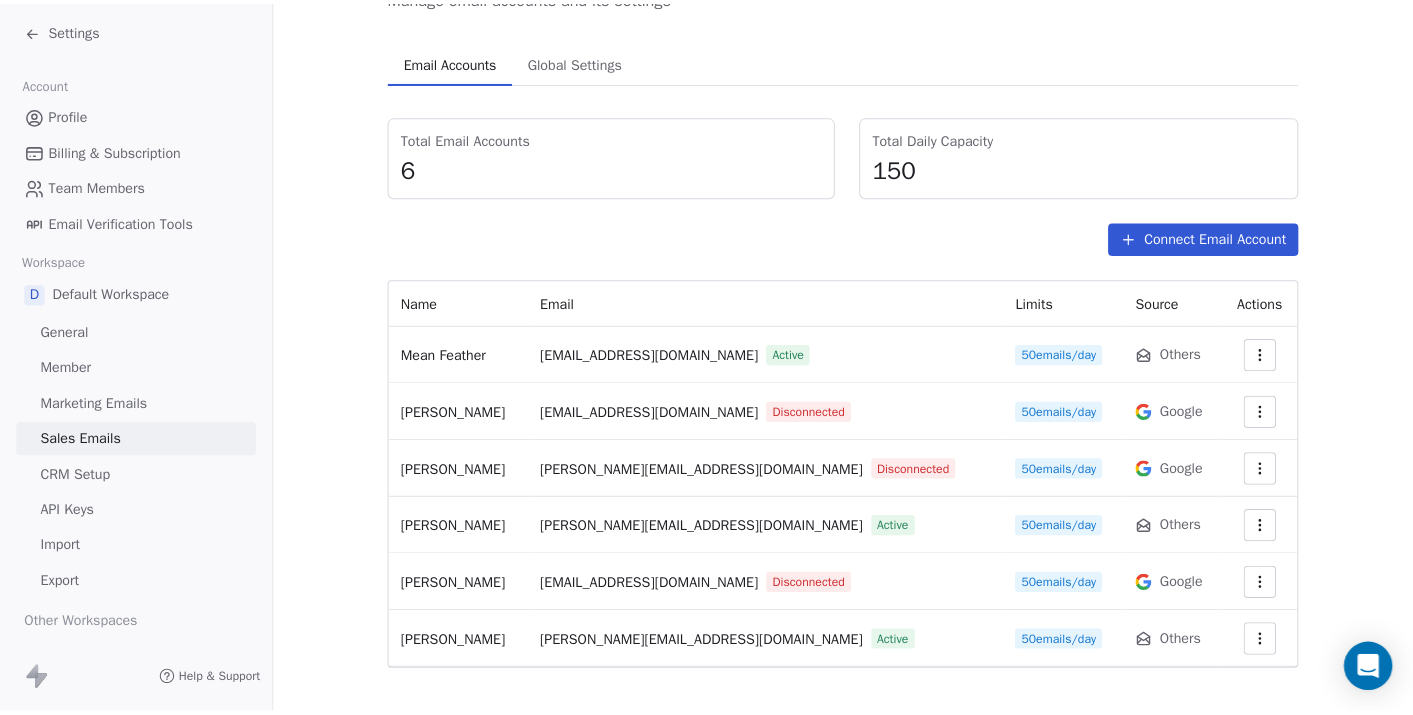 scroll, scrollTop: 124, scrollLeft: 0, axis: vertical 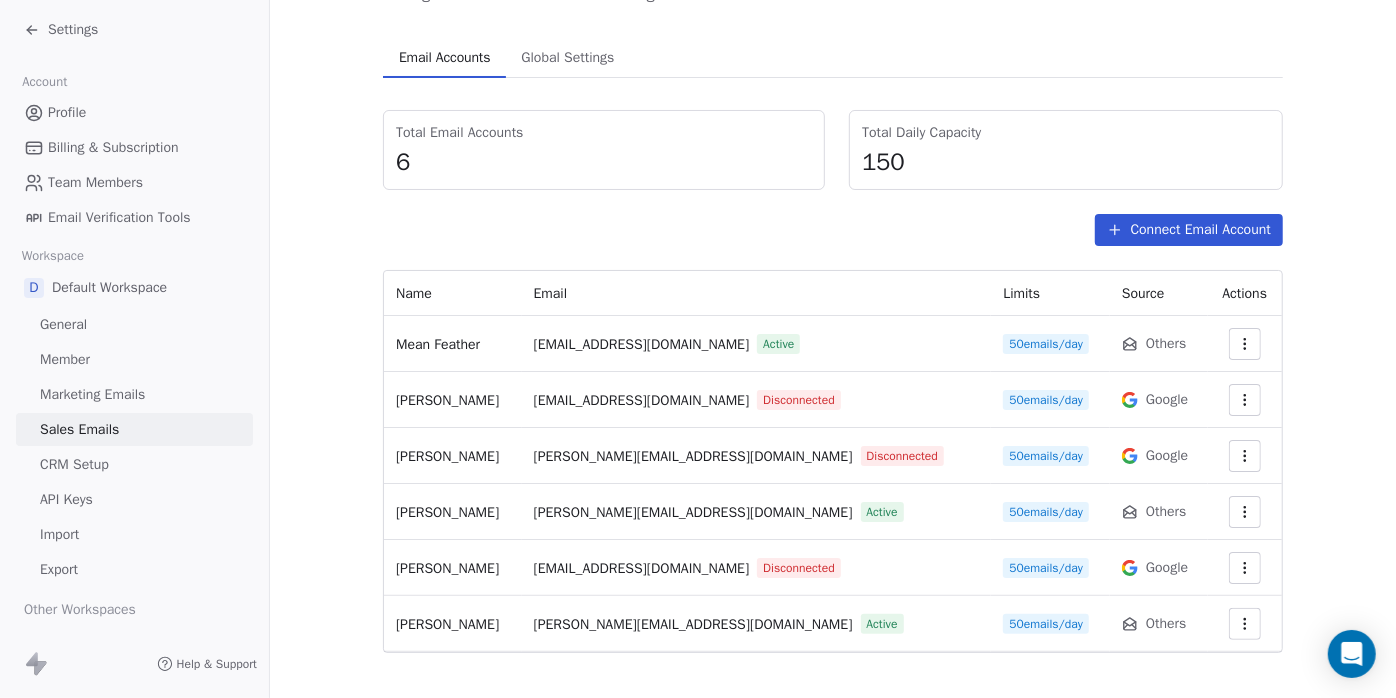 click on "Settings" at bounding box center (73, 30) 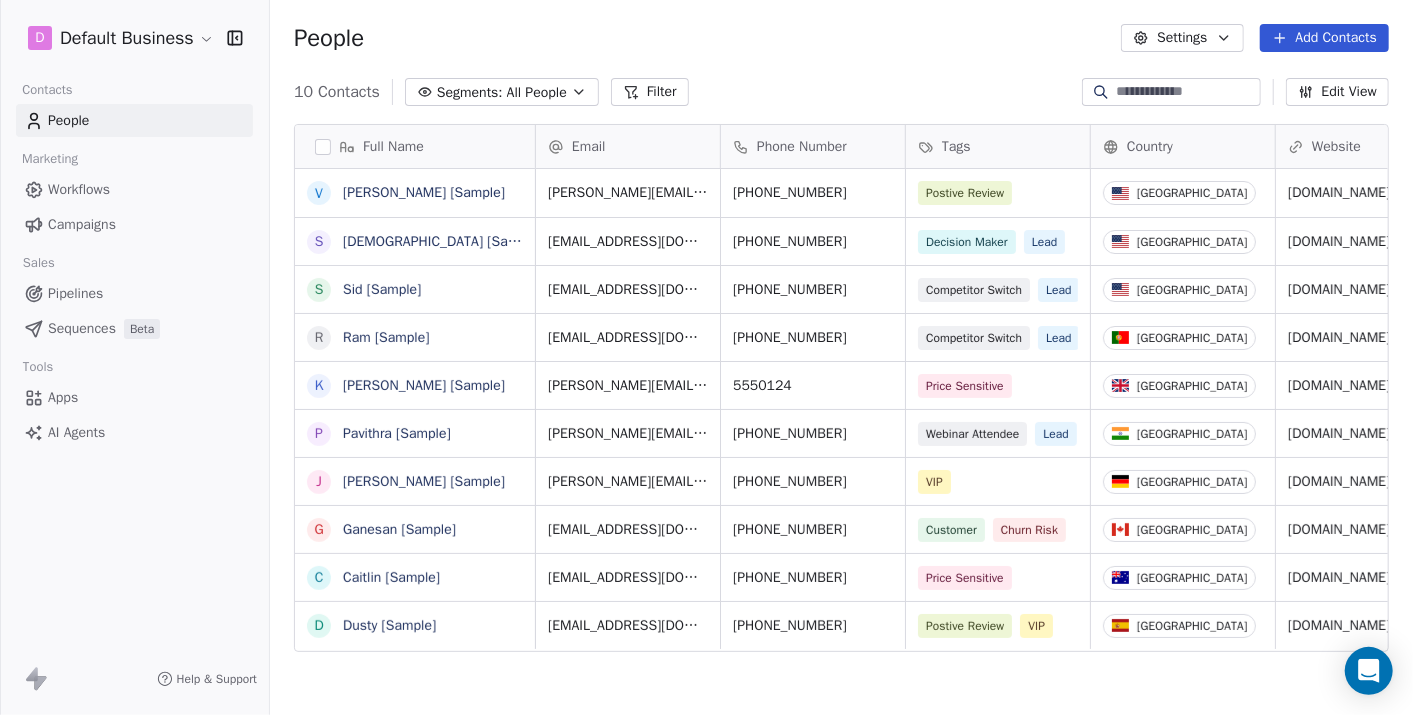 scroll, scrollTop: 18, scrollLeft: 17, axis: both 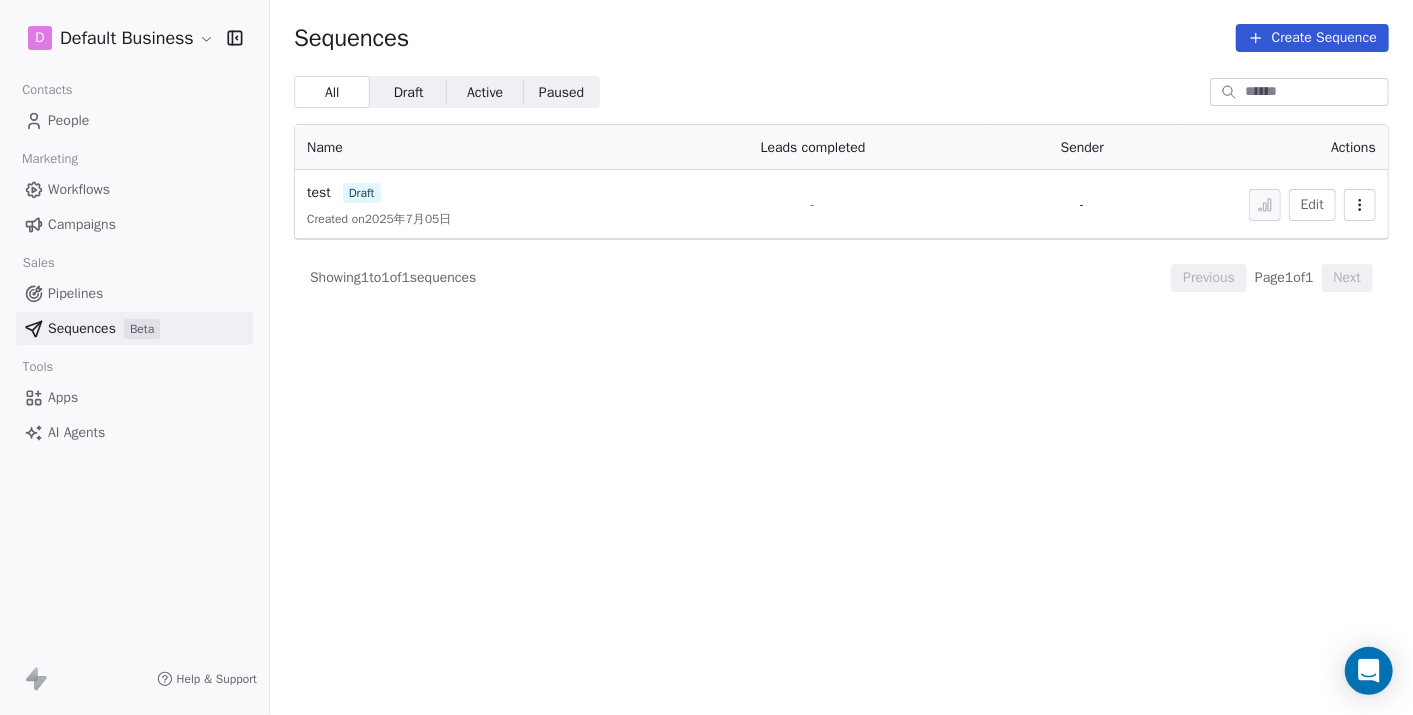 click on "Edit" at bounding box center (1312, 205) 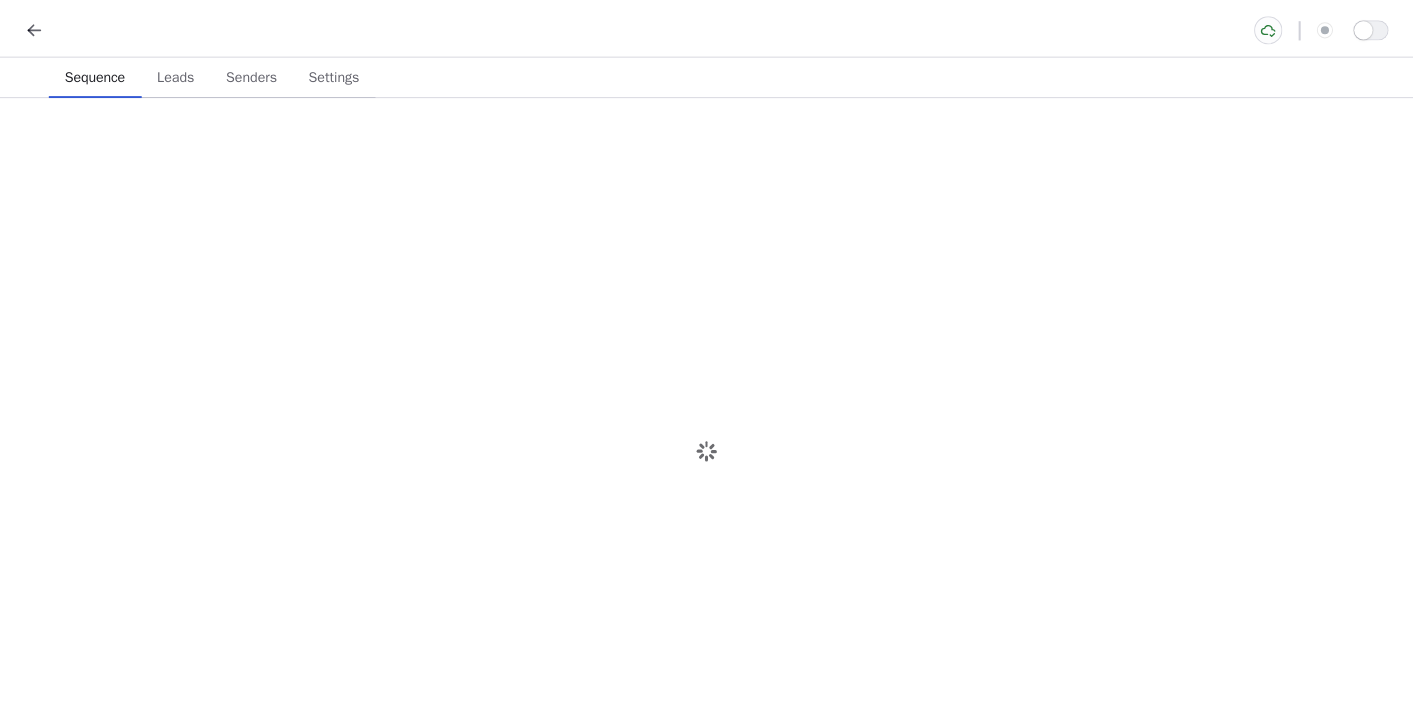 scroll, scrollTop: 0, scrollLeft: 0, axis: both 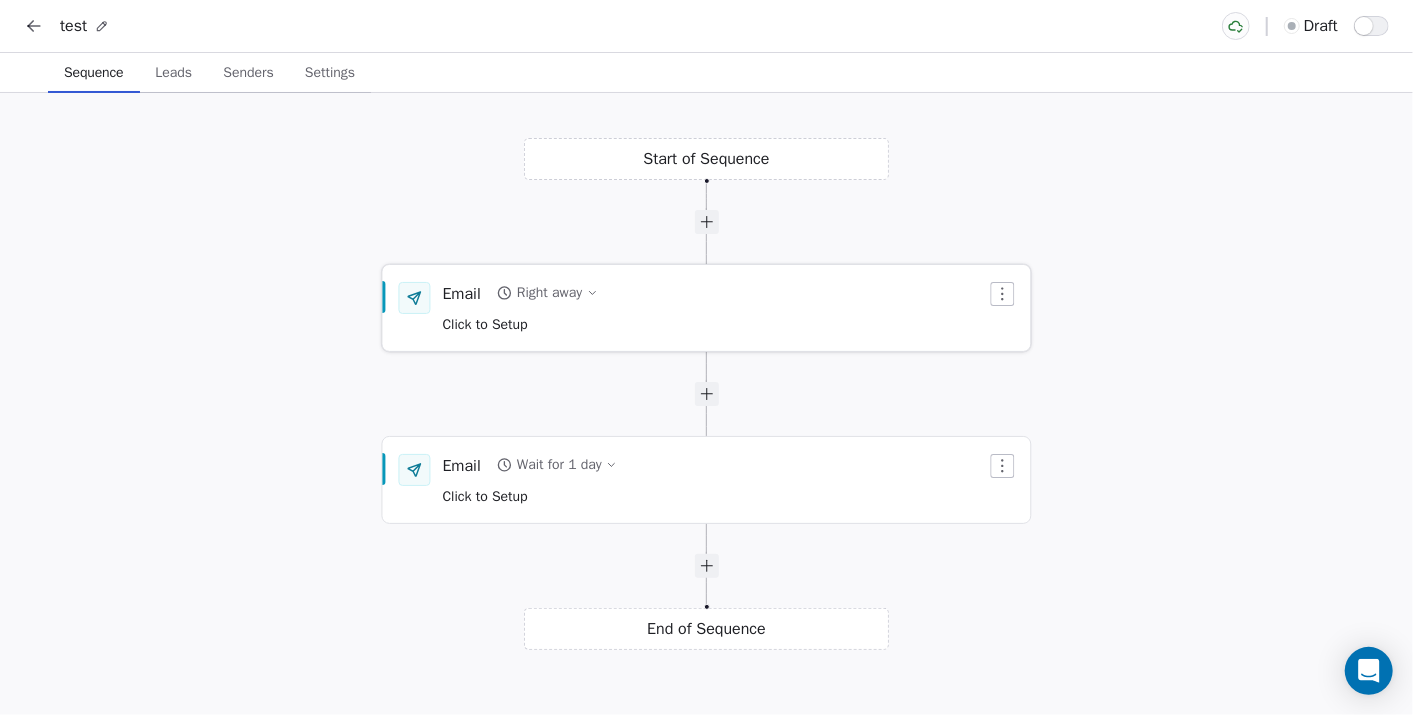click on "Email Right away Click to Setup" at bounding box center [521, 308] 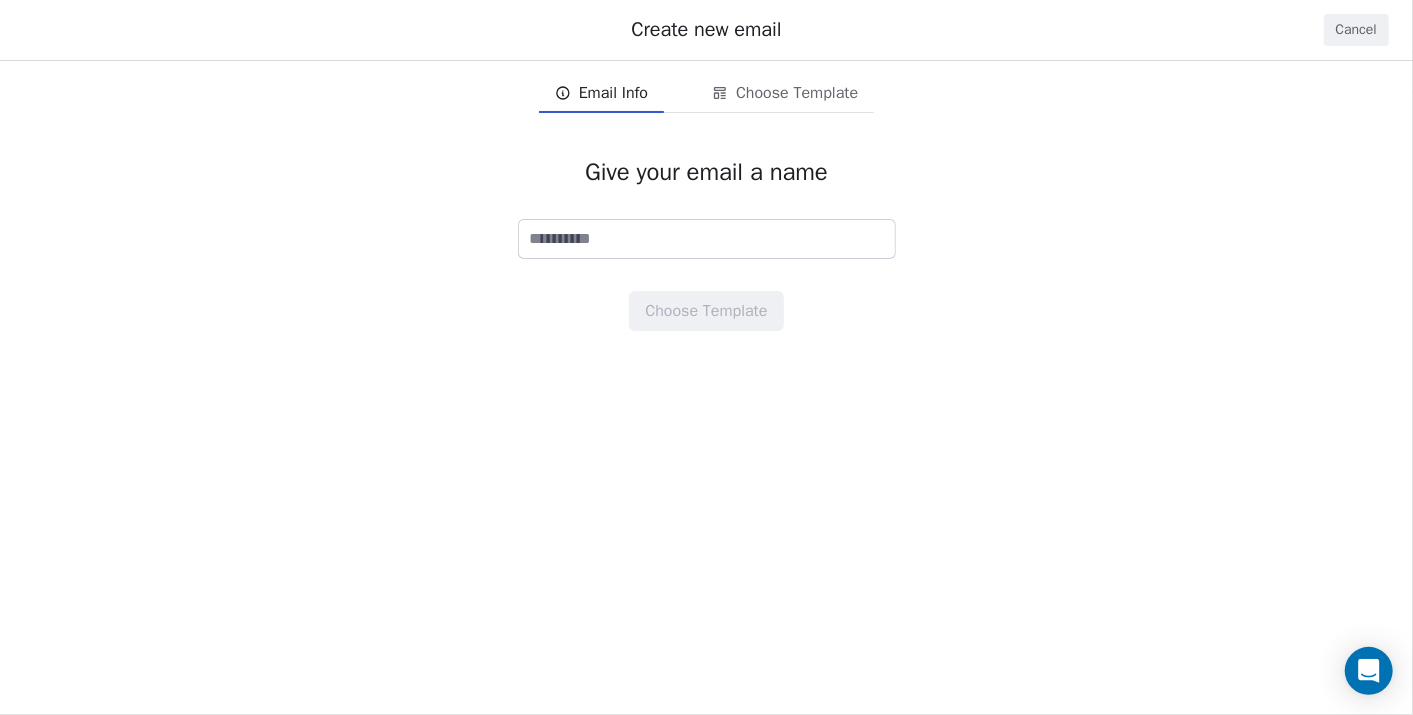 click on "Give your email a name Choose Template" at bounding box center (706, 244) 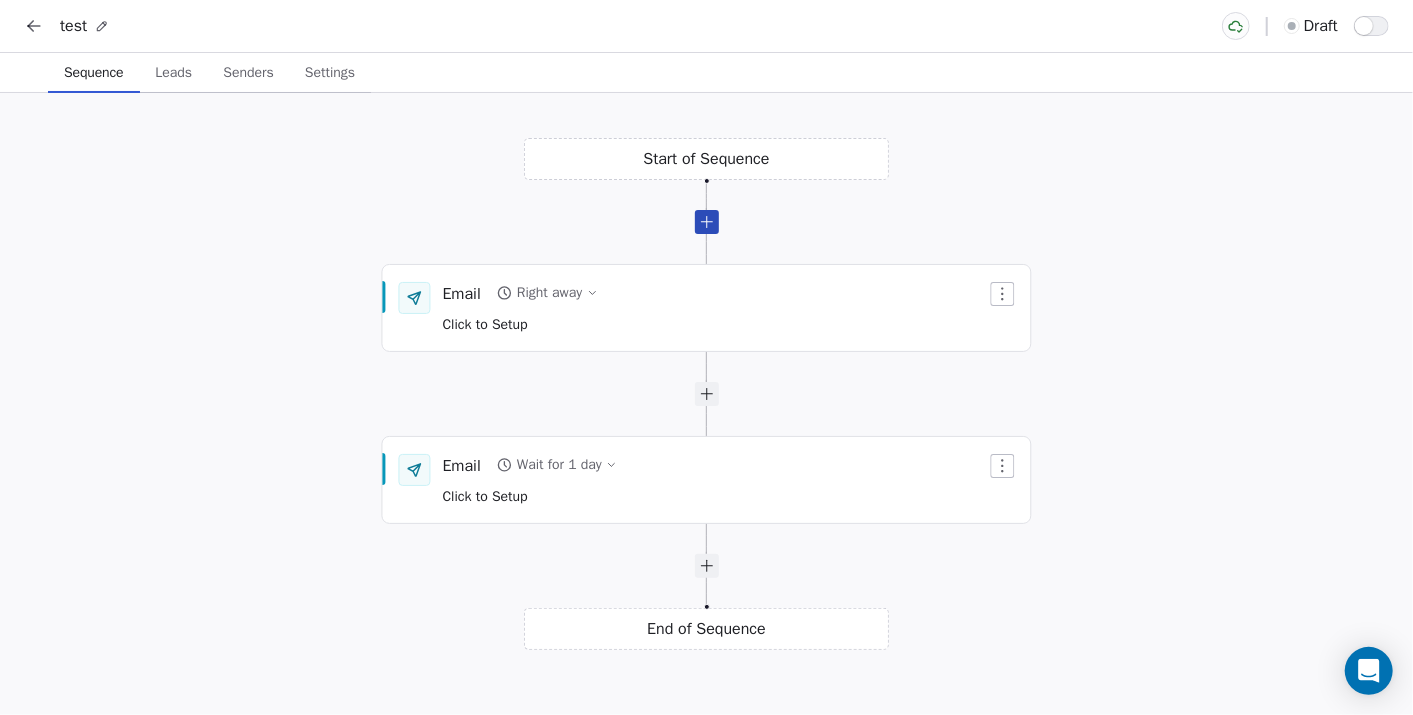 click at bounding box center [707, 222] 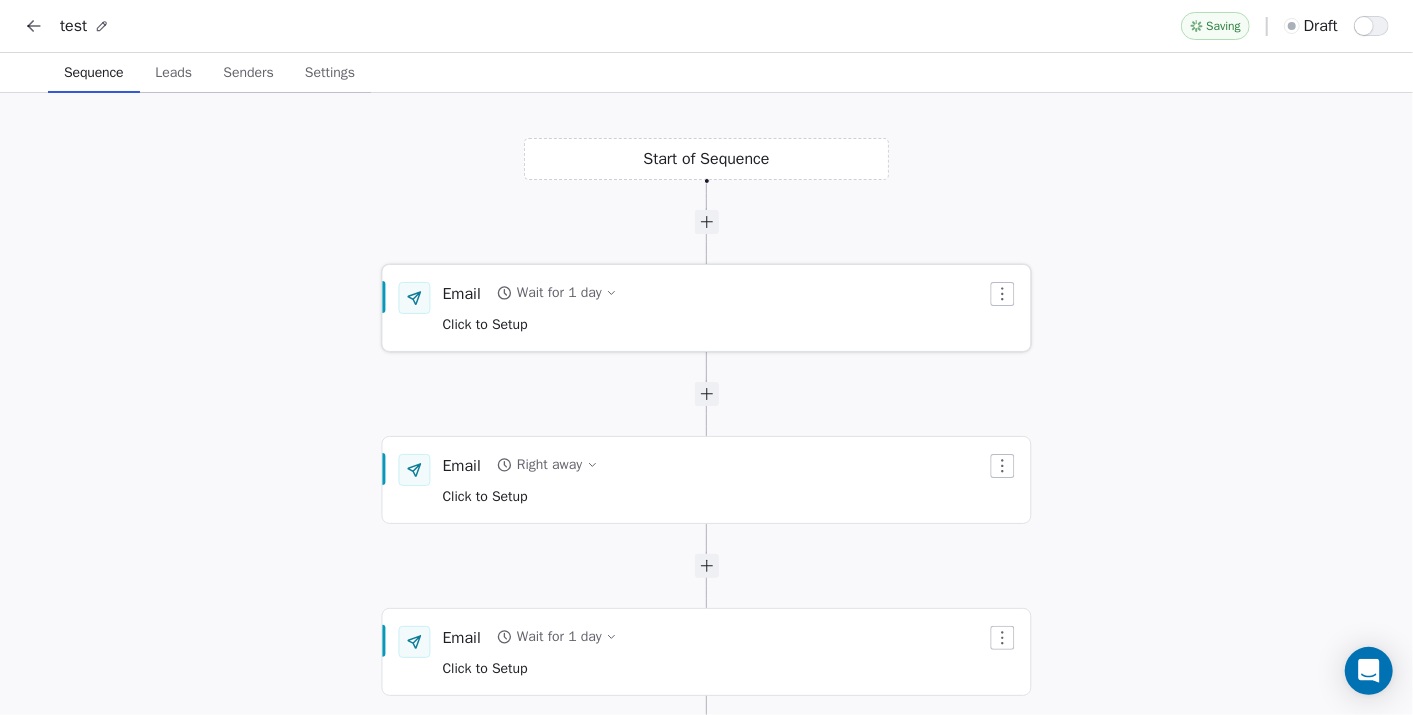 click on "Wait for 1 day" at bounding box center [559, 293] 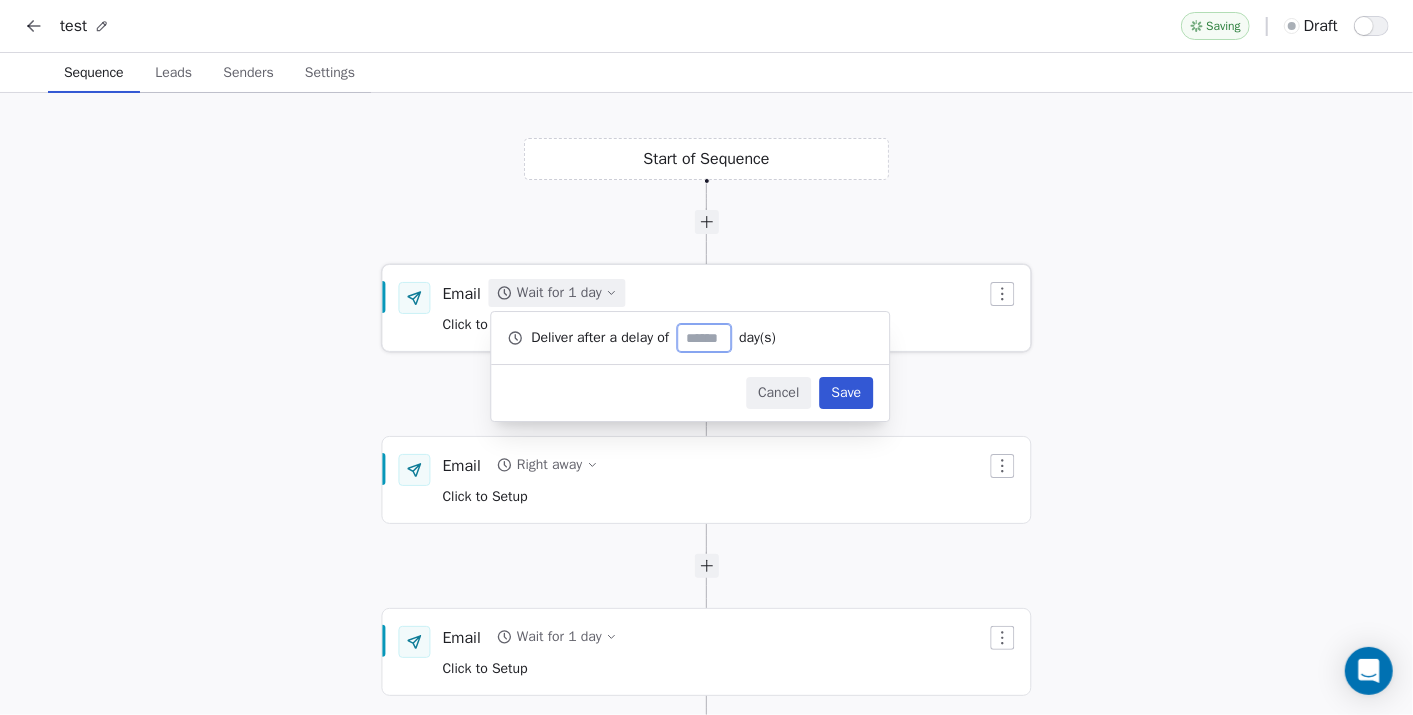 click on "Wait for 1 day" at bounding box center [559, 293] 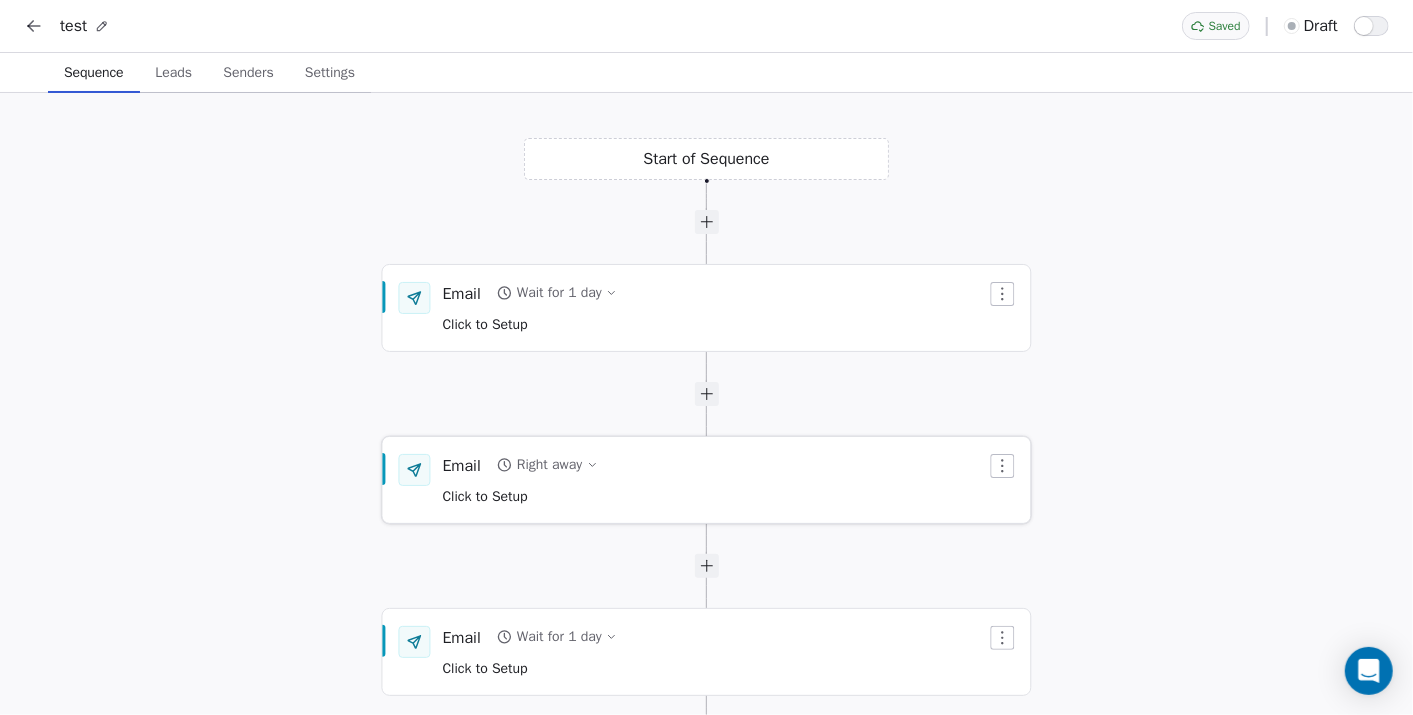 click on "Right away" at bounding box center [549, 465] 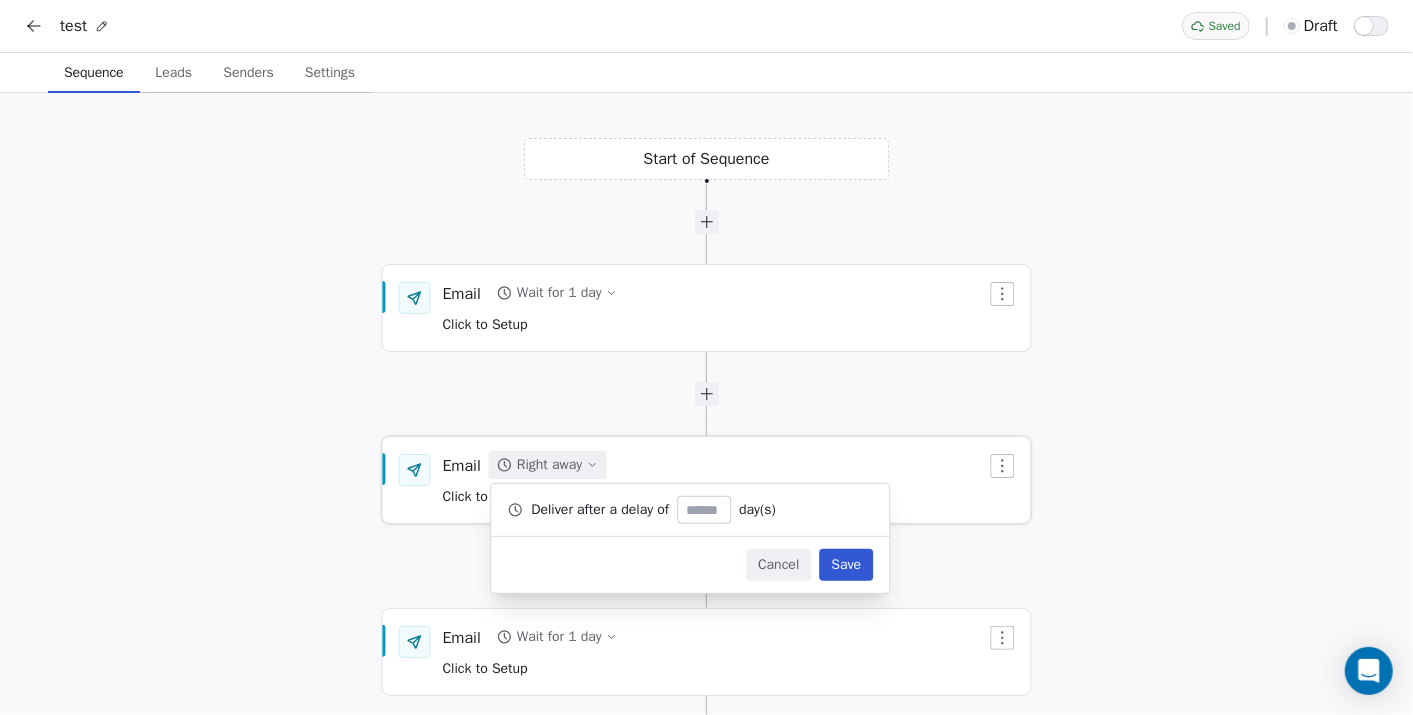 click on "Right away" at bounding box center (549, 465) 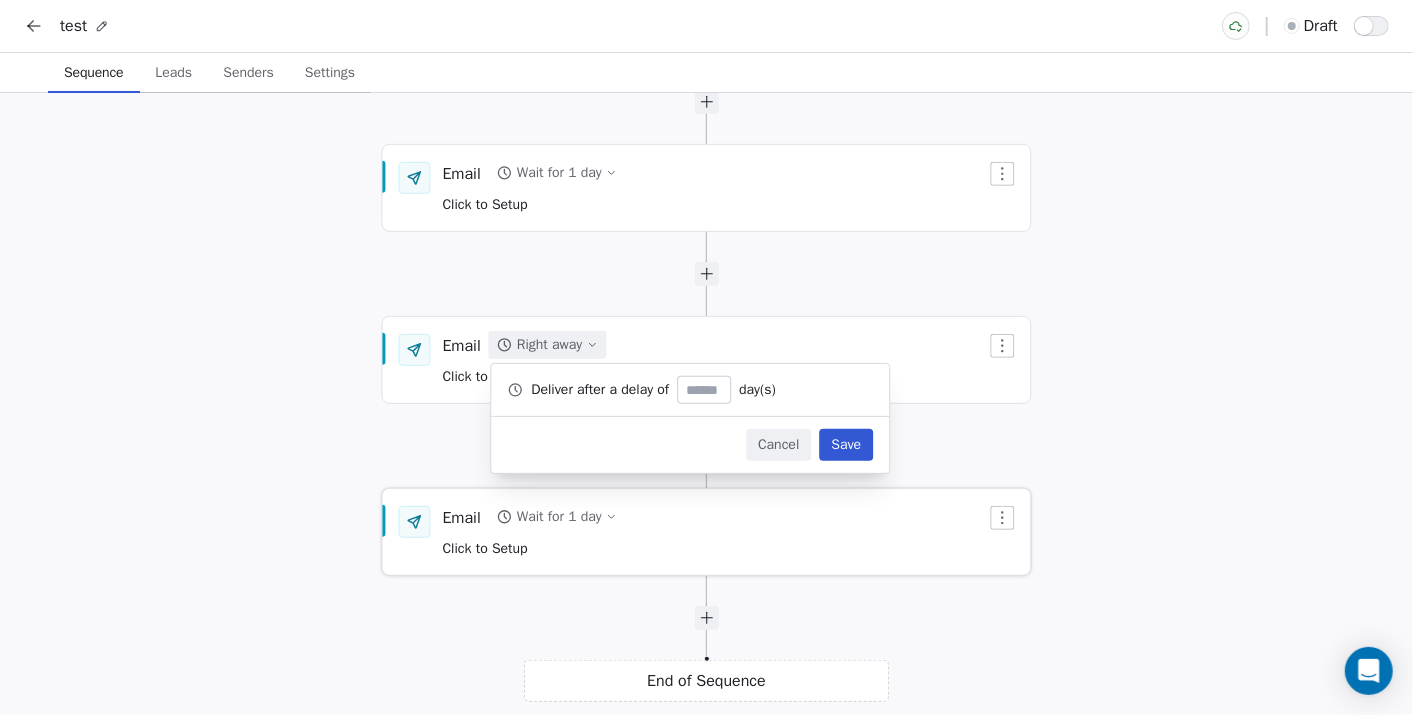 click on "Wait for 1 day" at bounding box center (559, 517) 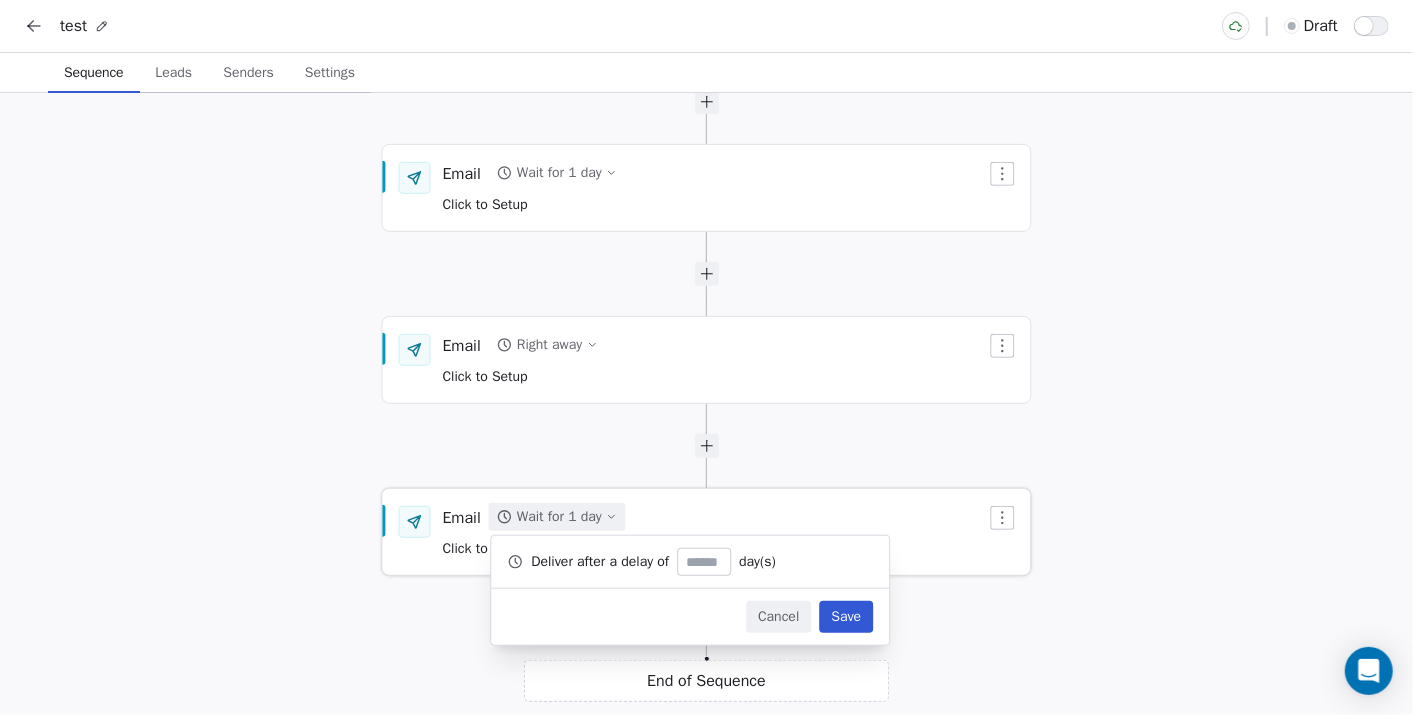click on "Wait for 1 day" at bounding box center [559, 517] 